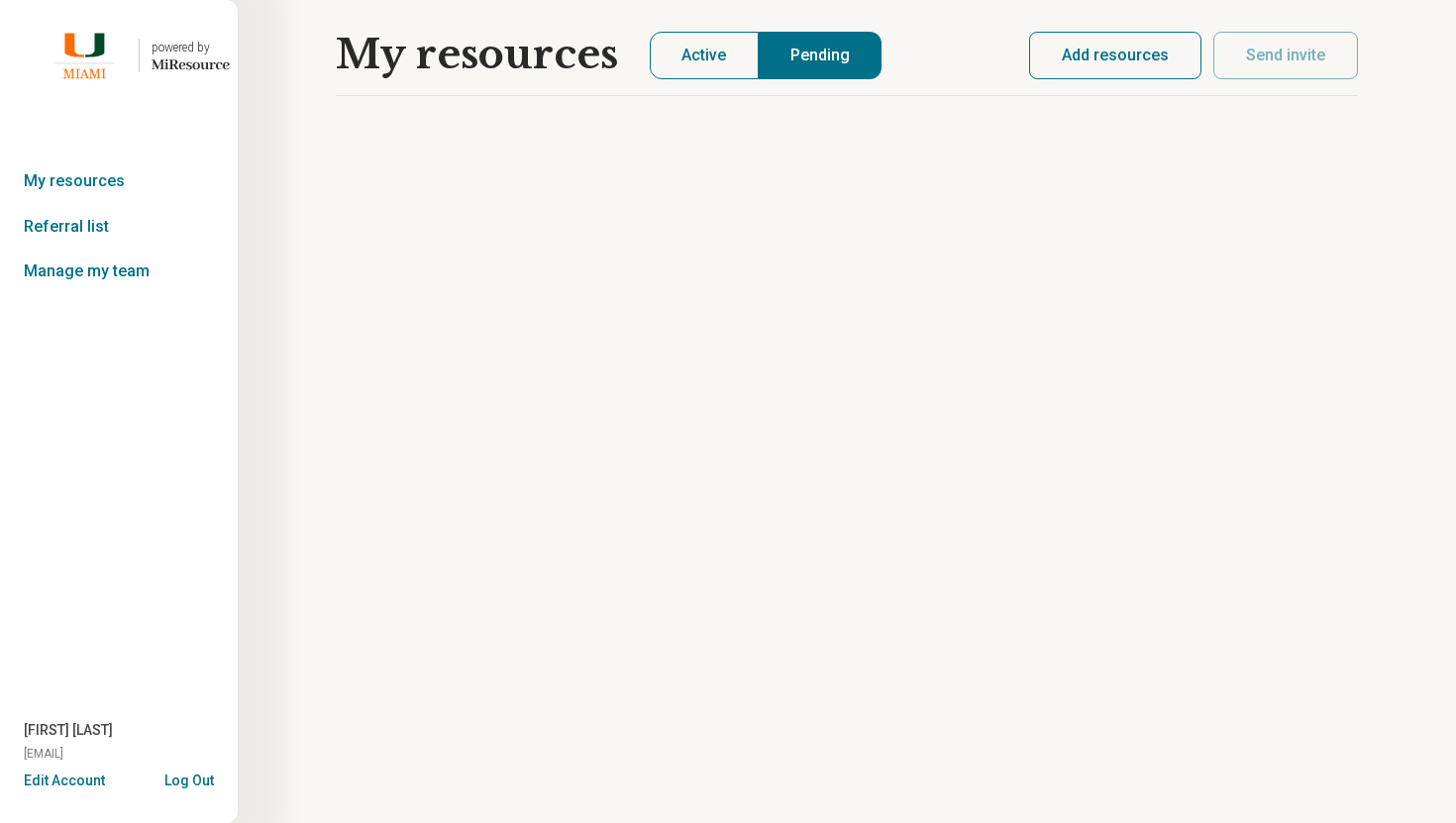 scroll, scrollTop: 0, scrollLeft: 0, axis: both 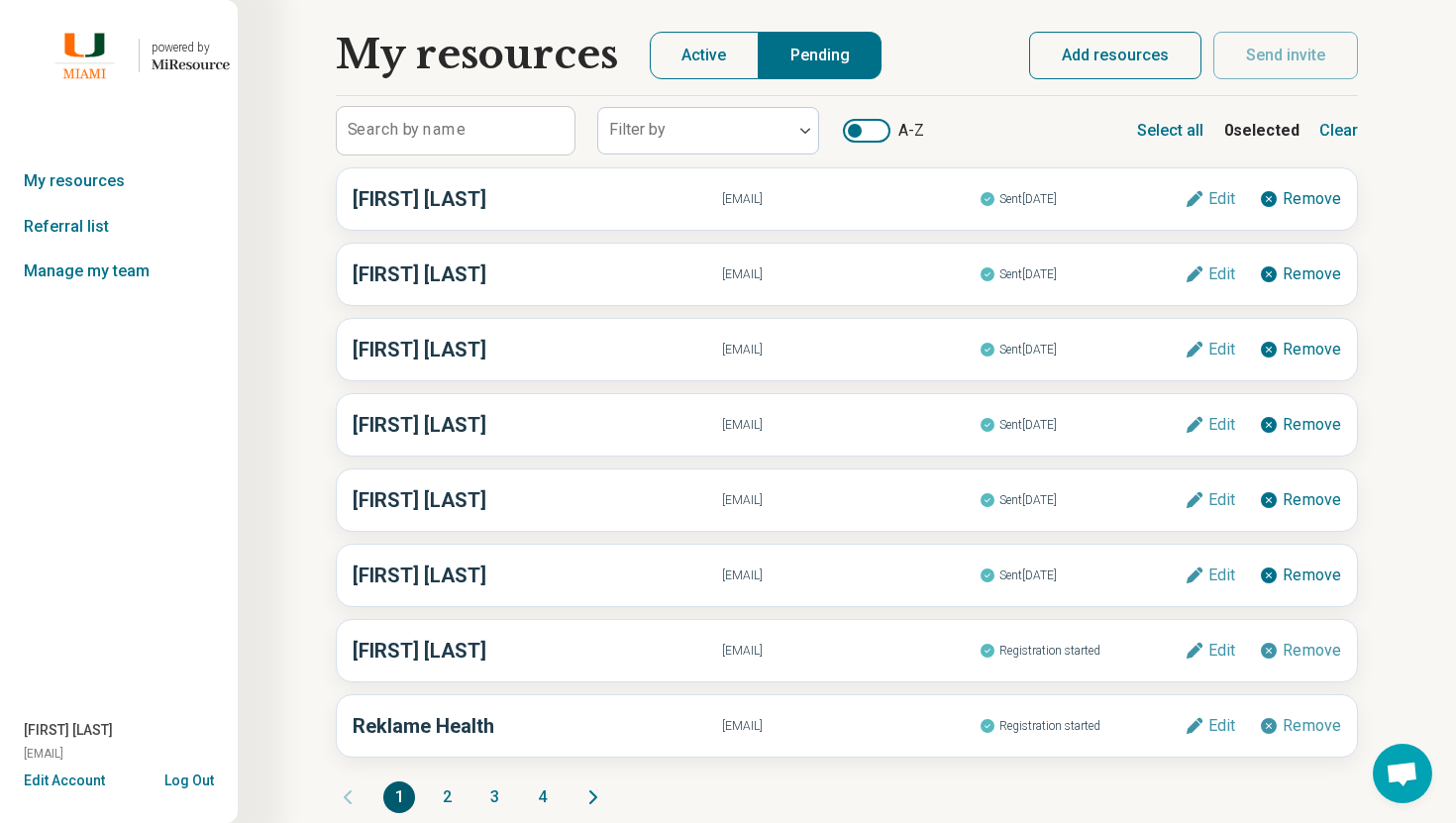 click on "Add resources" at bounding box center [1115, 55] 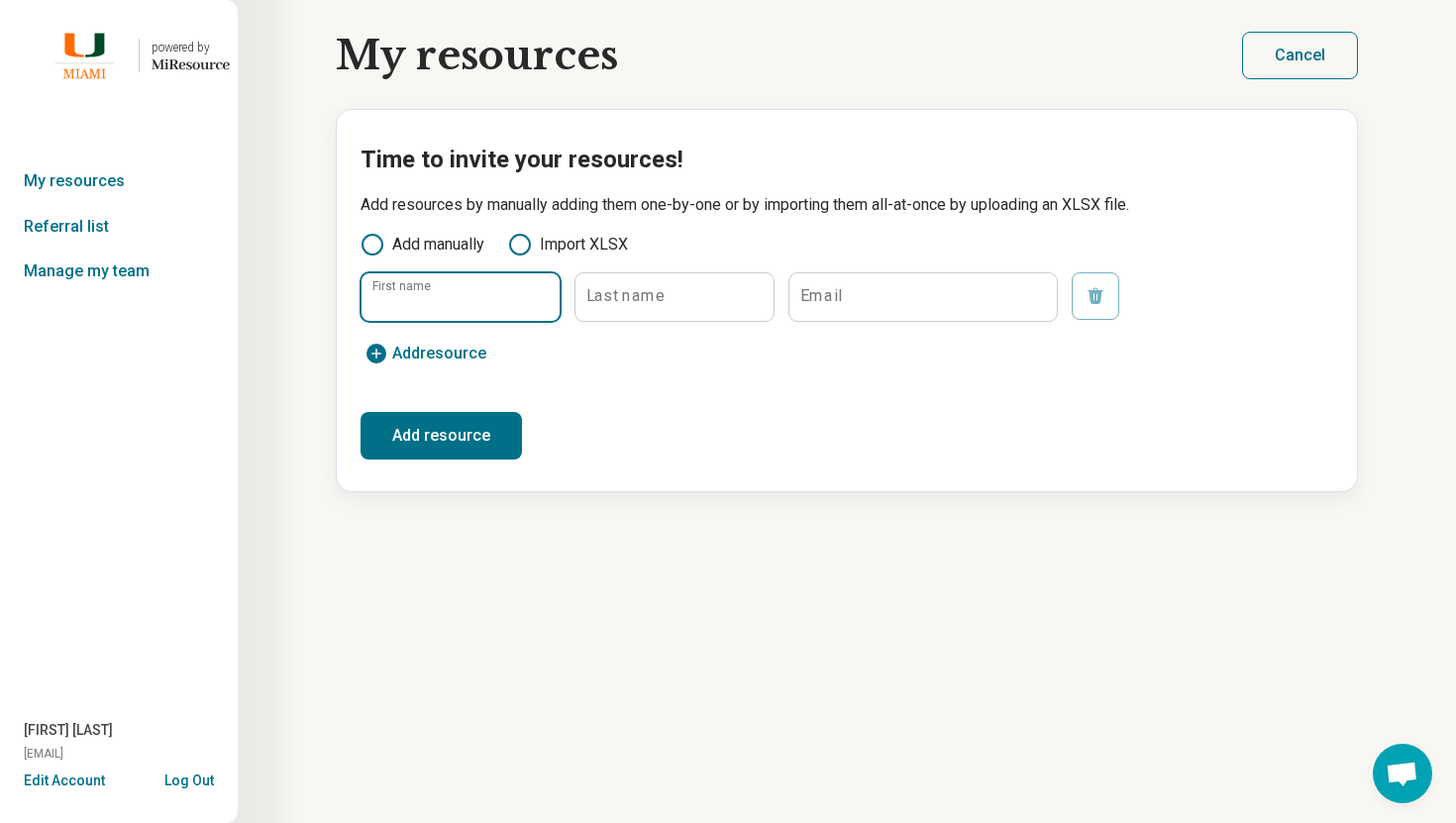 click on "First name" at bounding box center (461, 297) 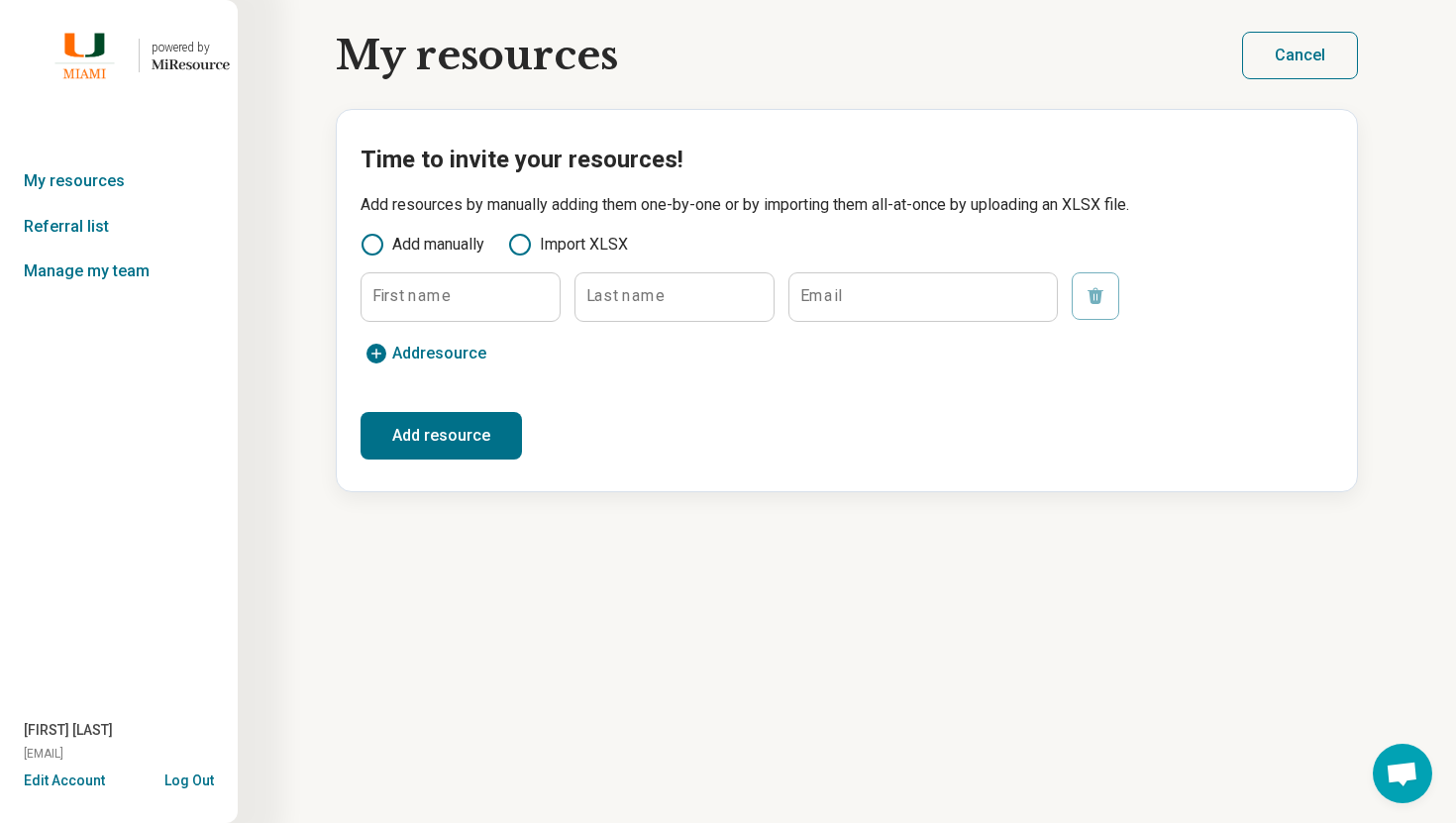 click on "First name Last name Email Remove Add  resource Add  resource" at bounding box center [847, 322] 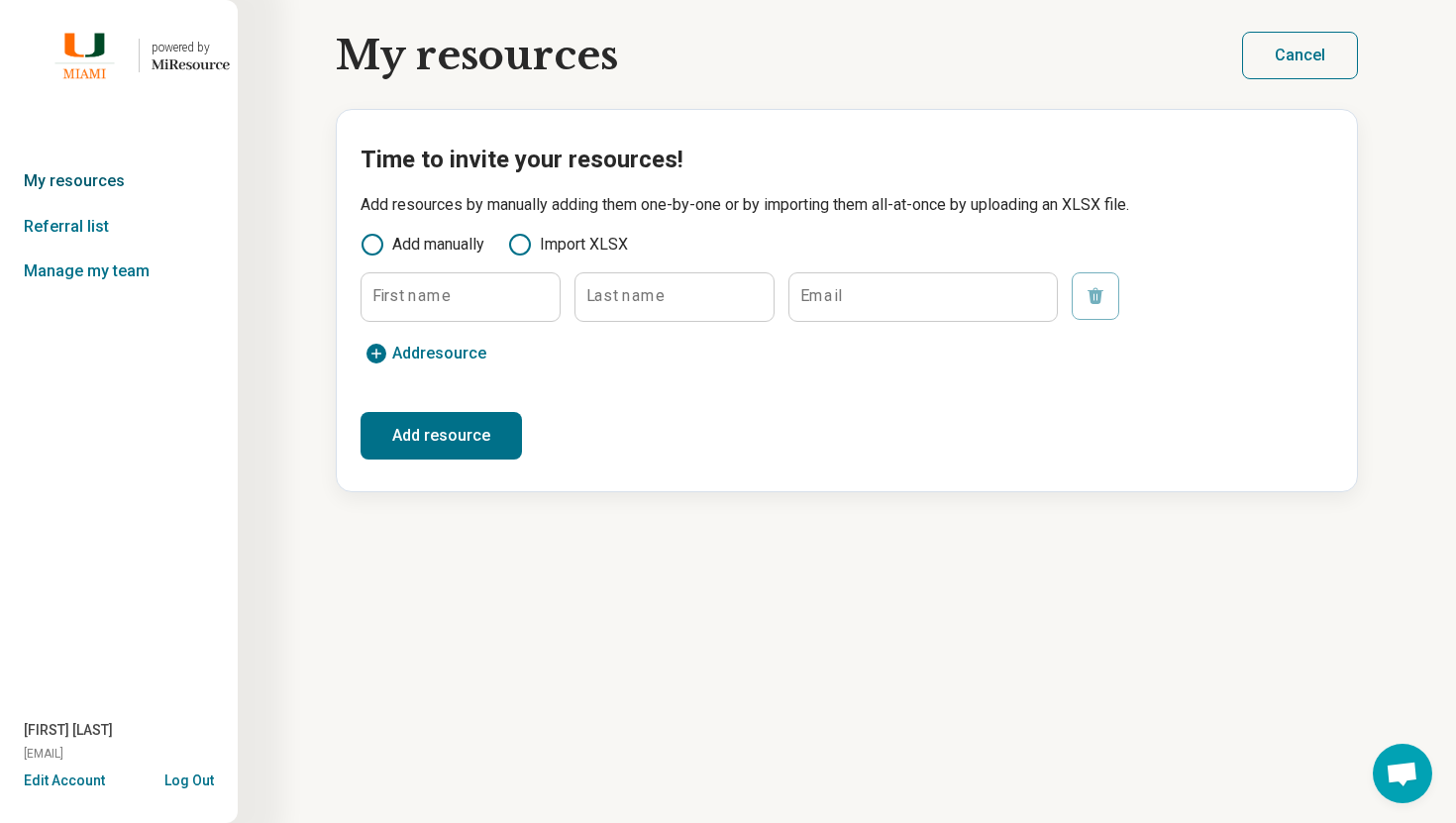 click on "My resources" at bounding box center (119, 181) 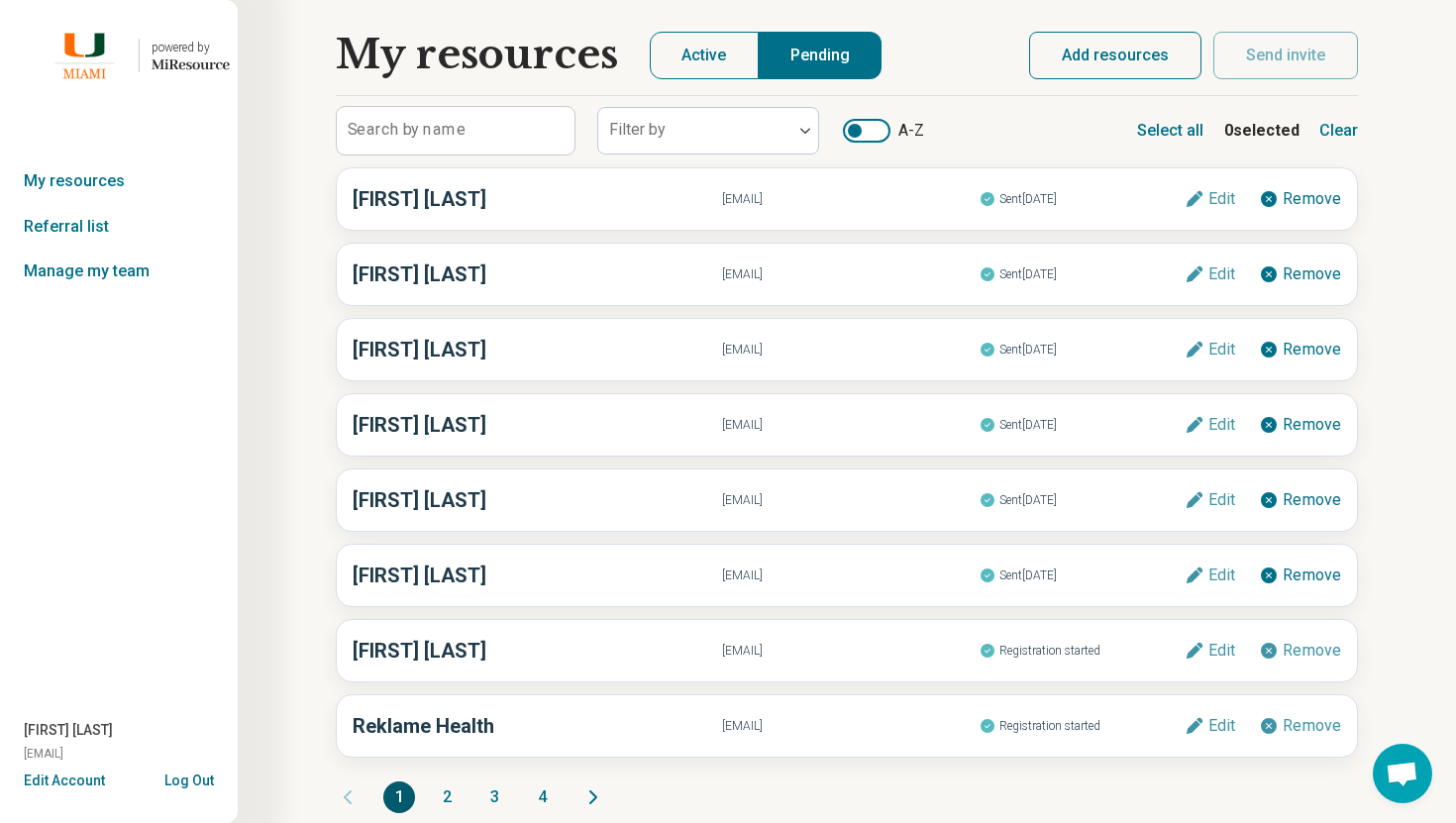 click on "Add resources" at bounding box center (1115, 55) 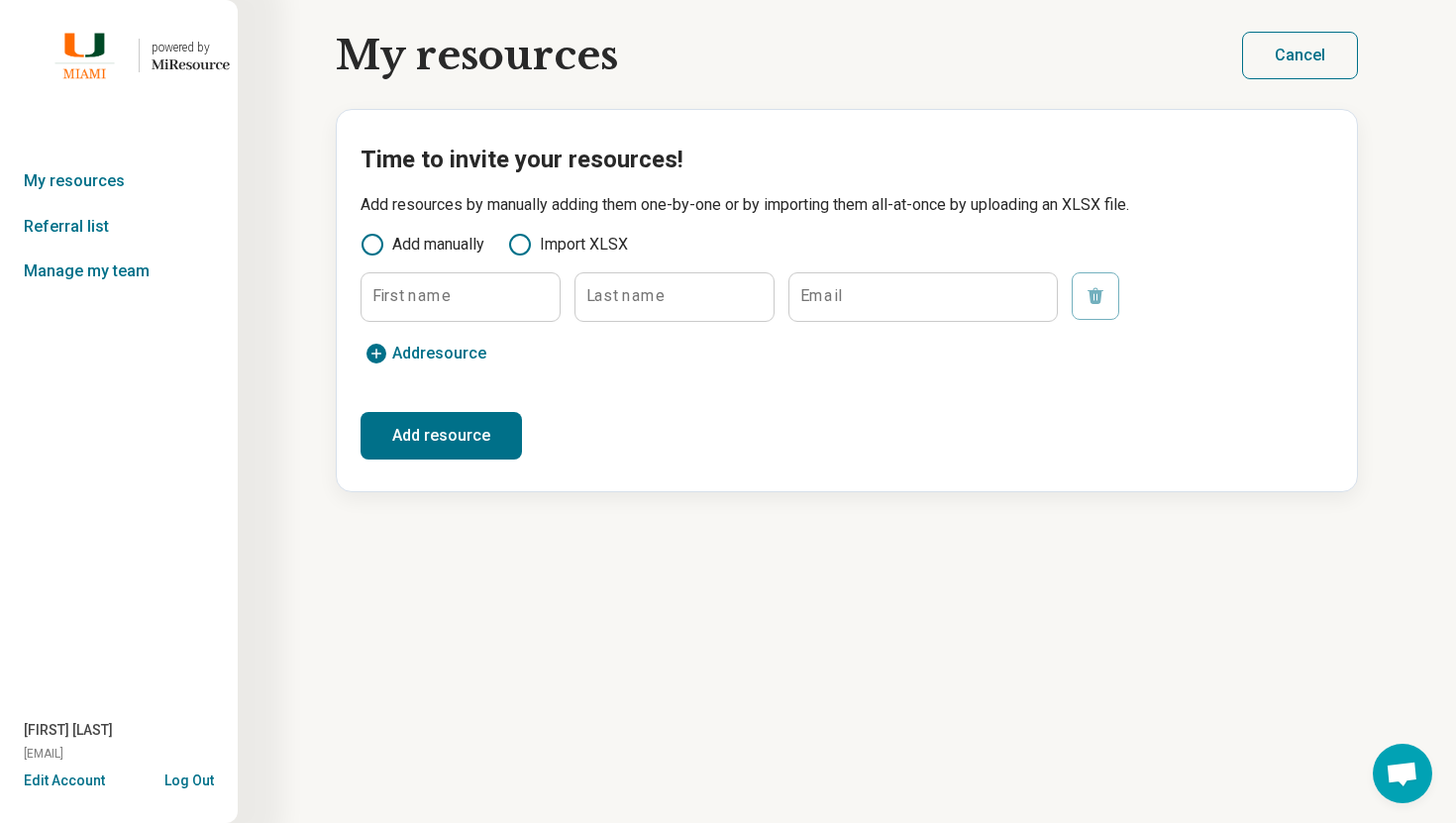 click on "Cancel" at bounding box center [1300, 55] 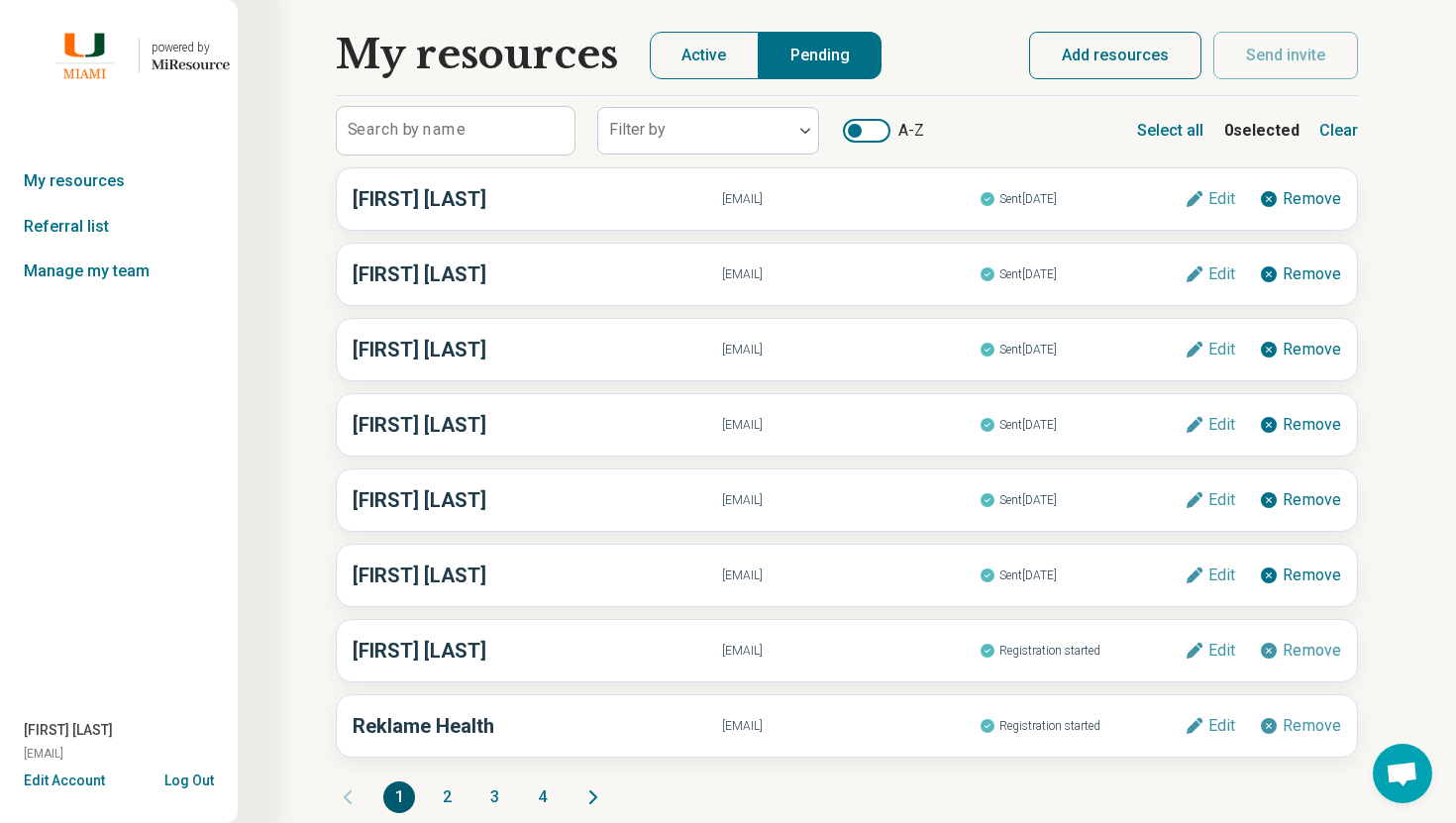 click on "Add resources" at bounding box center [1115, 55] 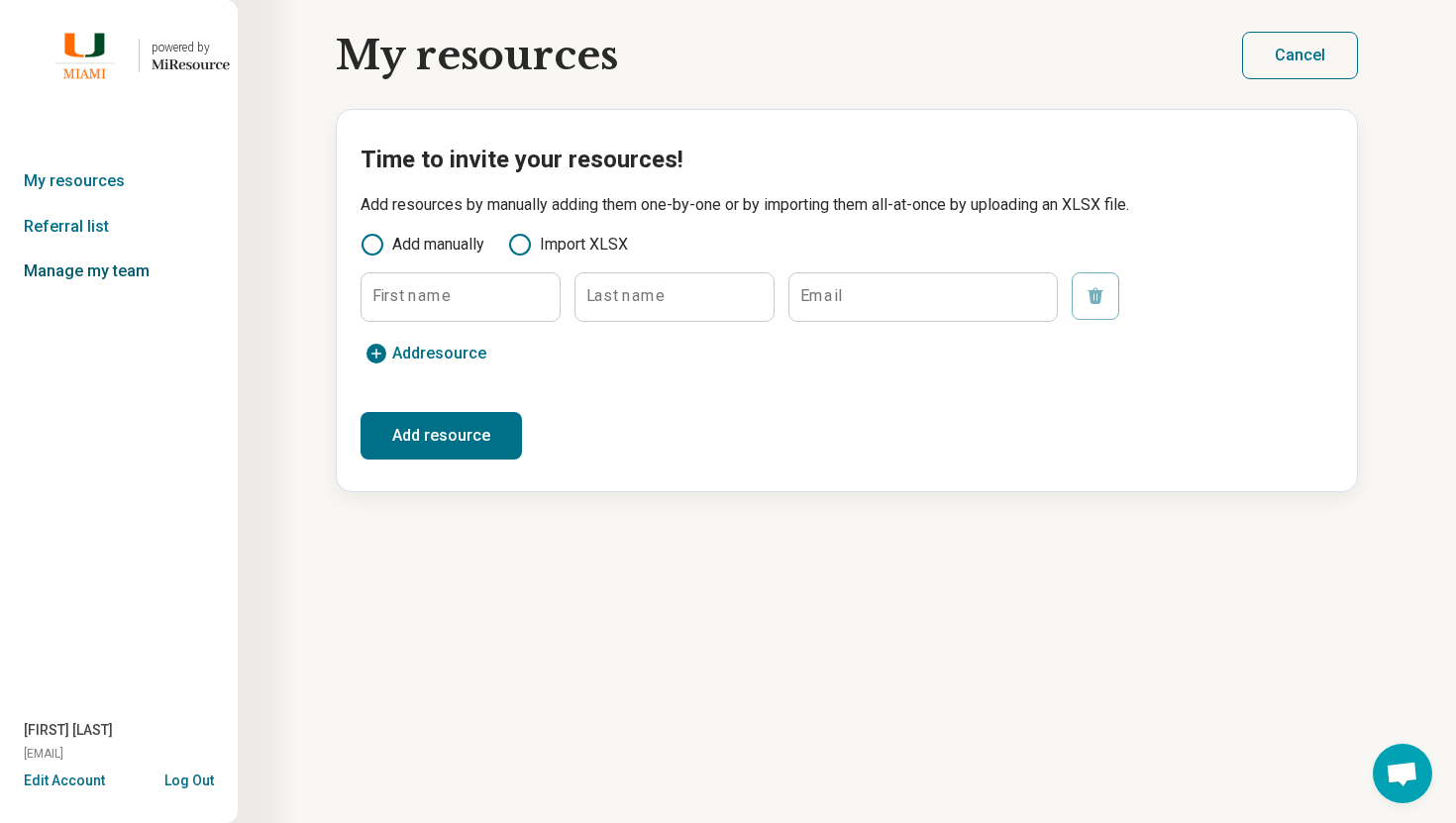 click on "Manage my team" at bounding box center [119, 271] 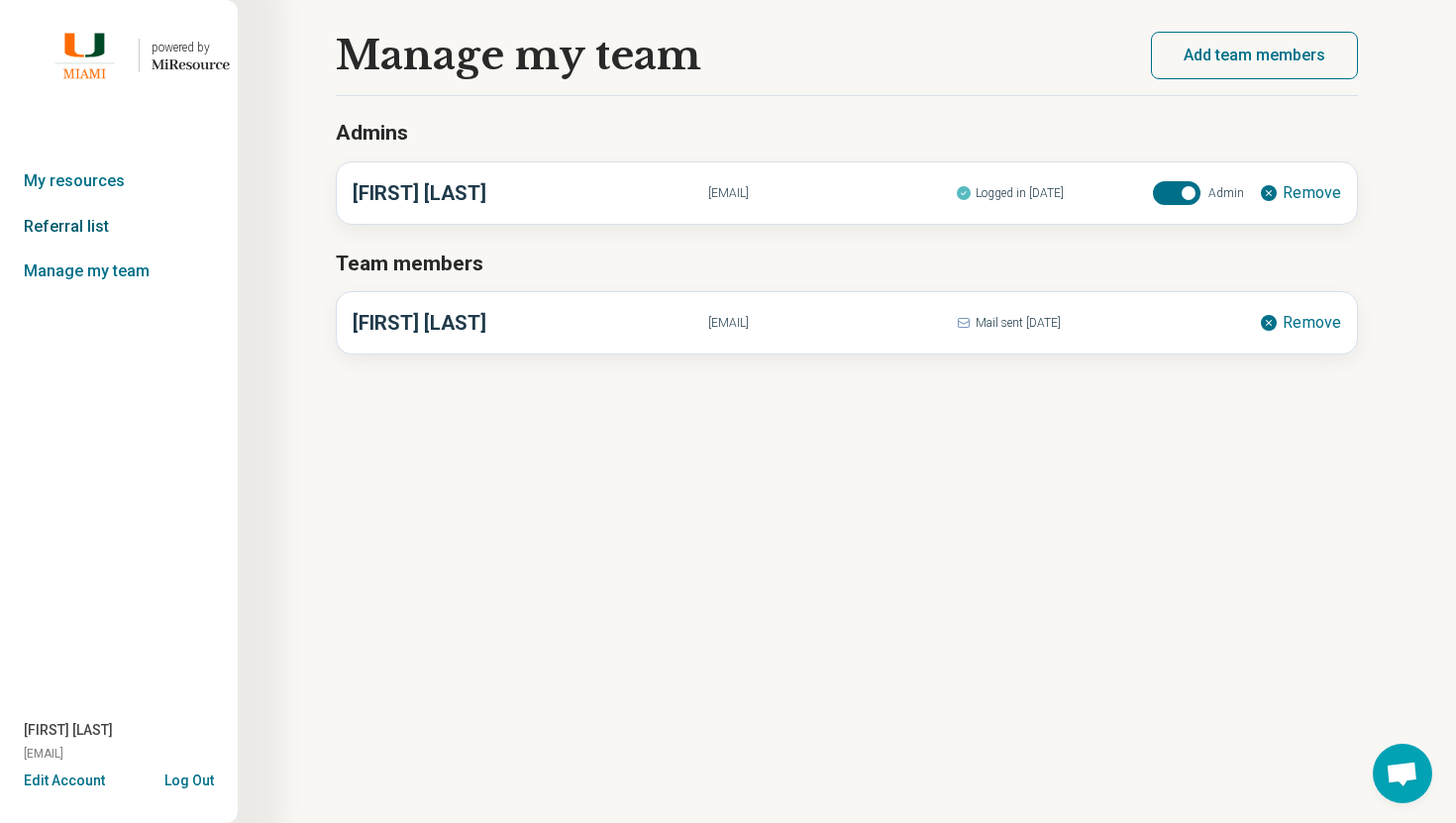 click on "Referral list" at bounding box center [119, 227] 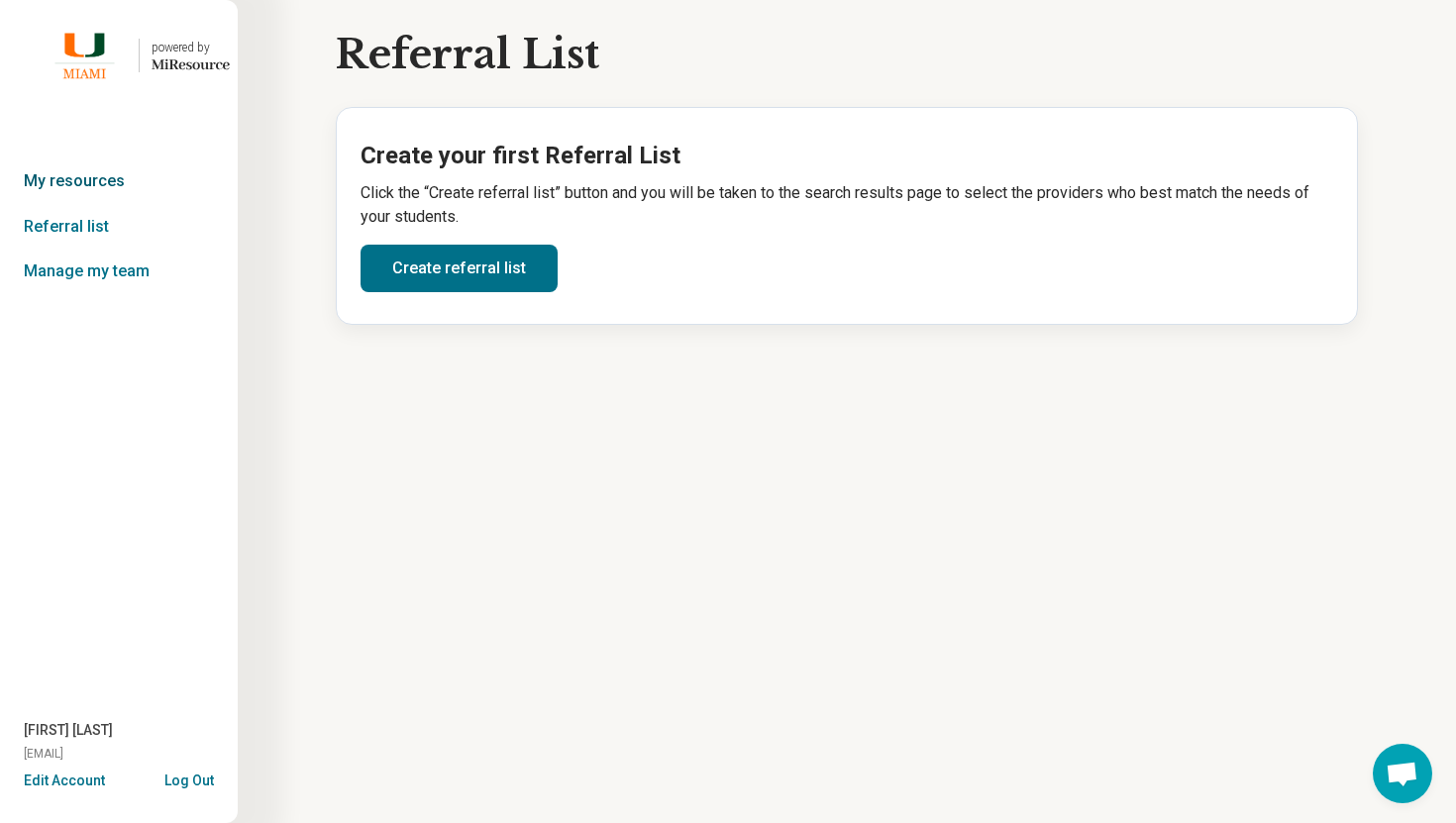 click on "My resources" at bounding box center (119, 181) 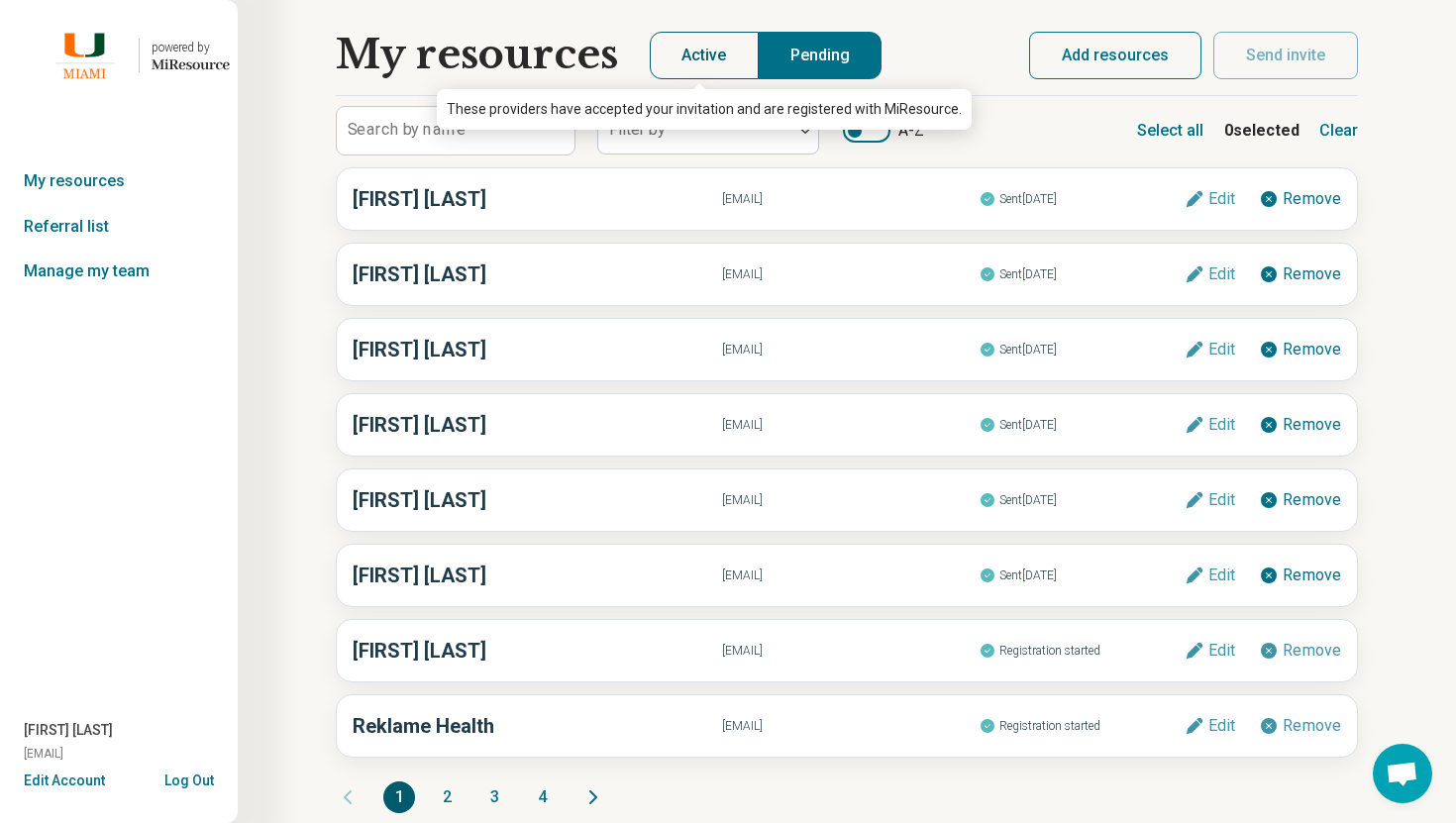 click on "Active" at bounding box center (704, 55) 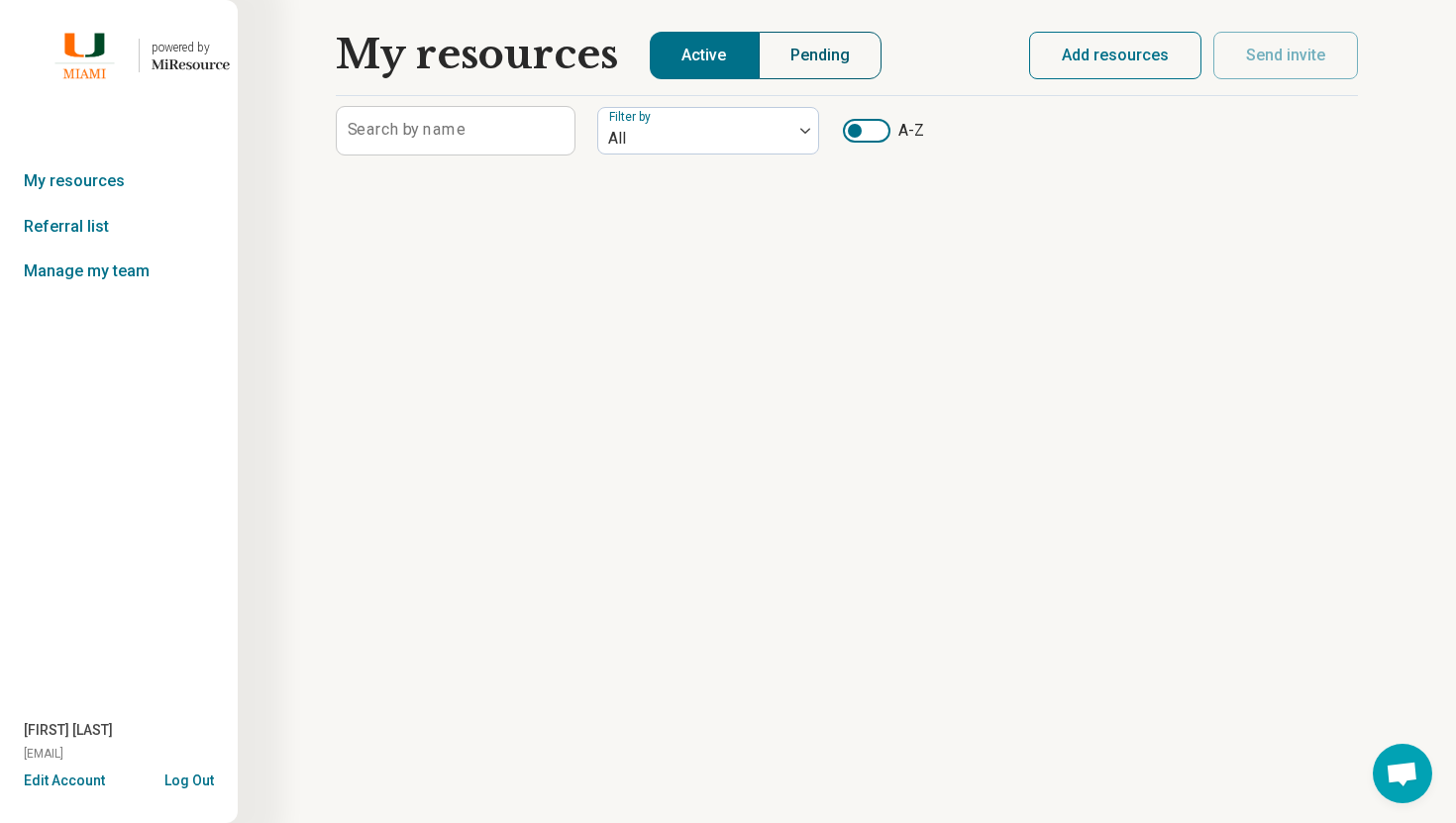 click on "Pending" at bounding box center [820, 55] 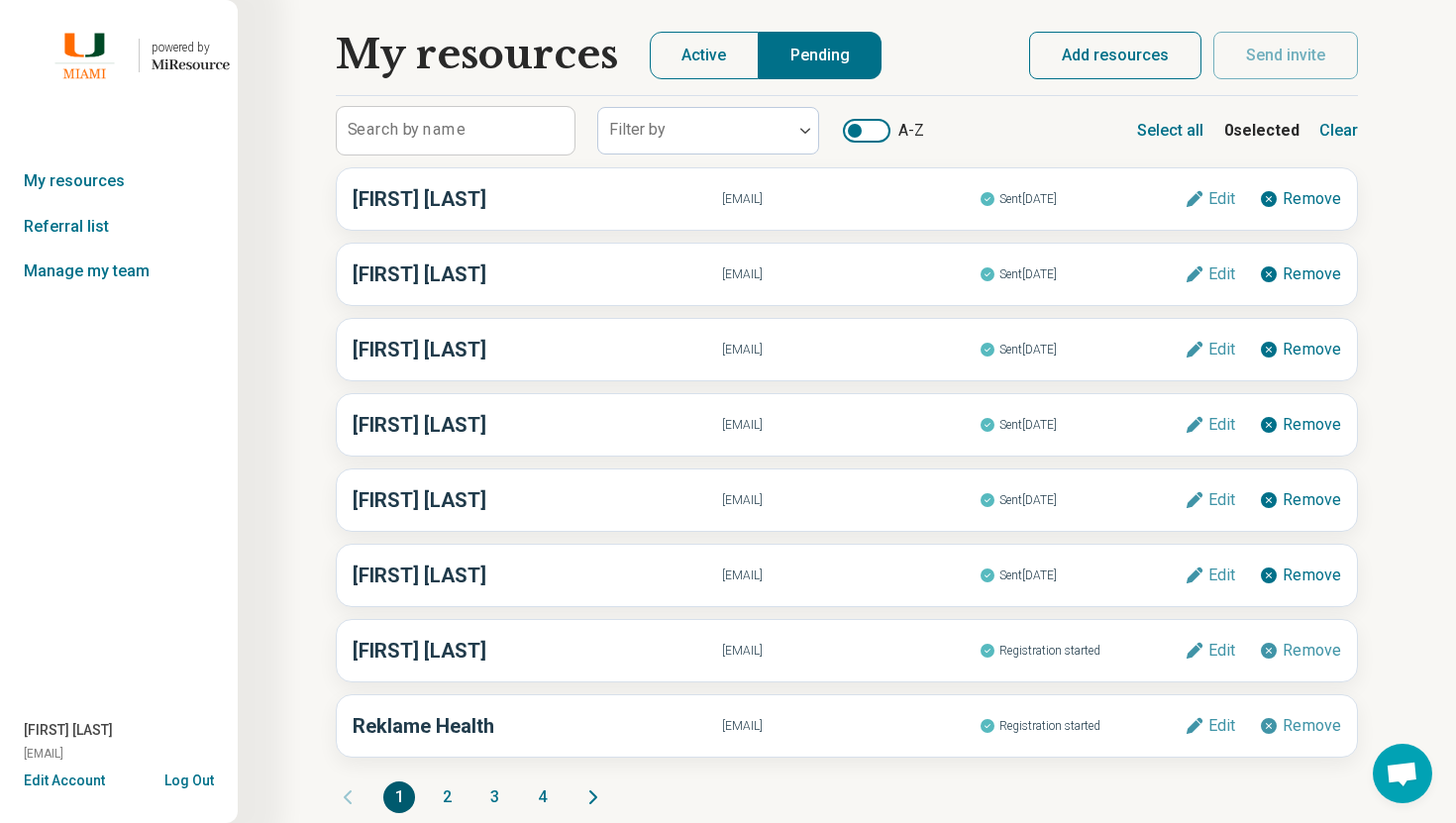 click on "Add resources" at bounding box center [1115, 55] 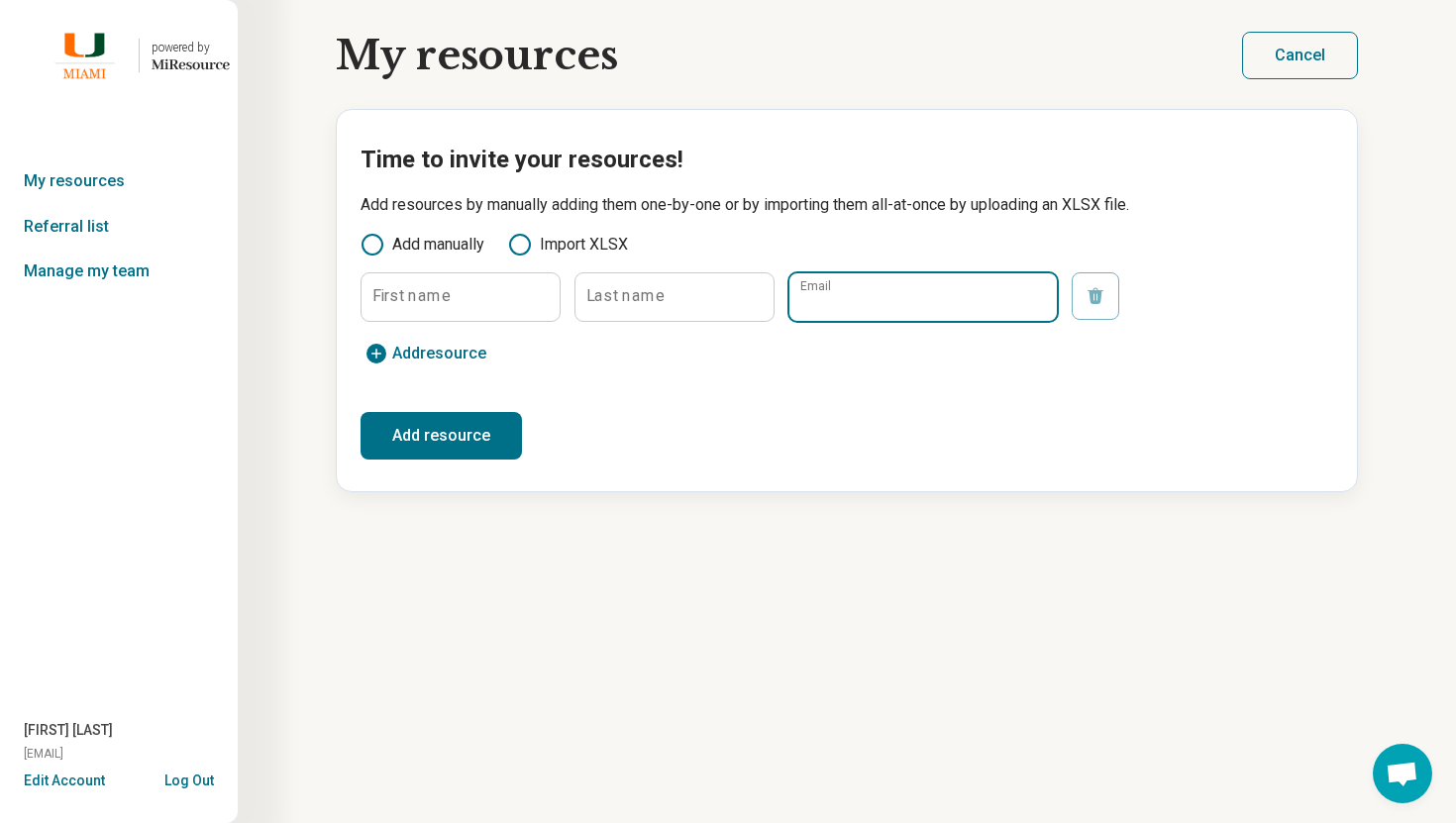 click on "Email" at bounding box center (923, 297) 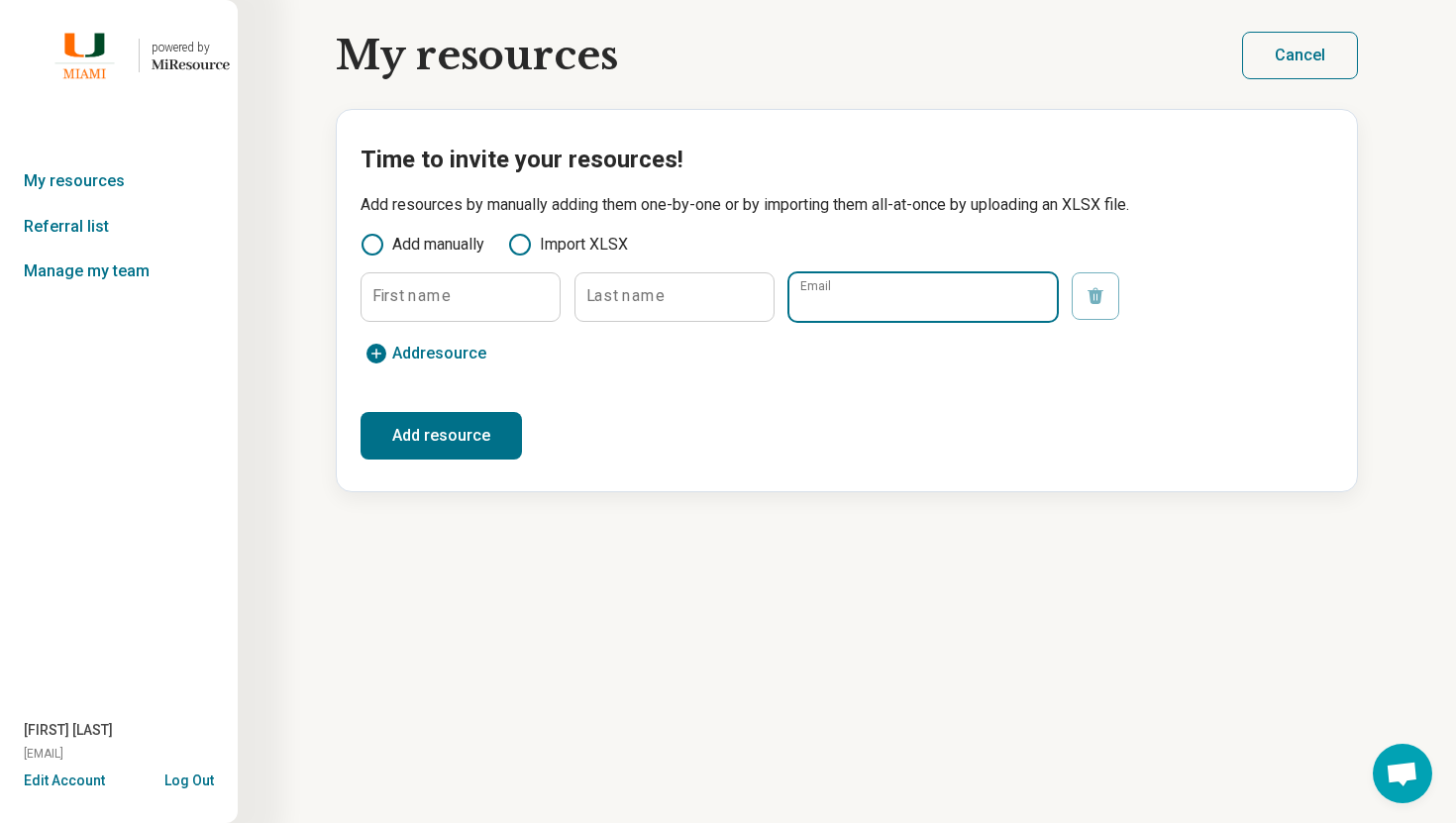 paste on "**********" 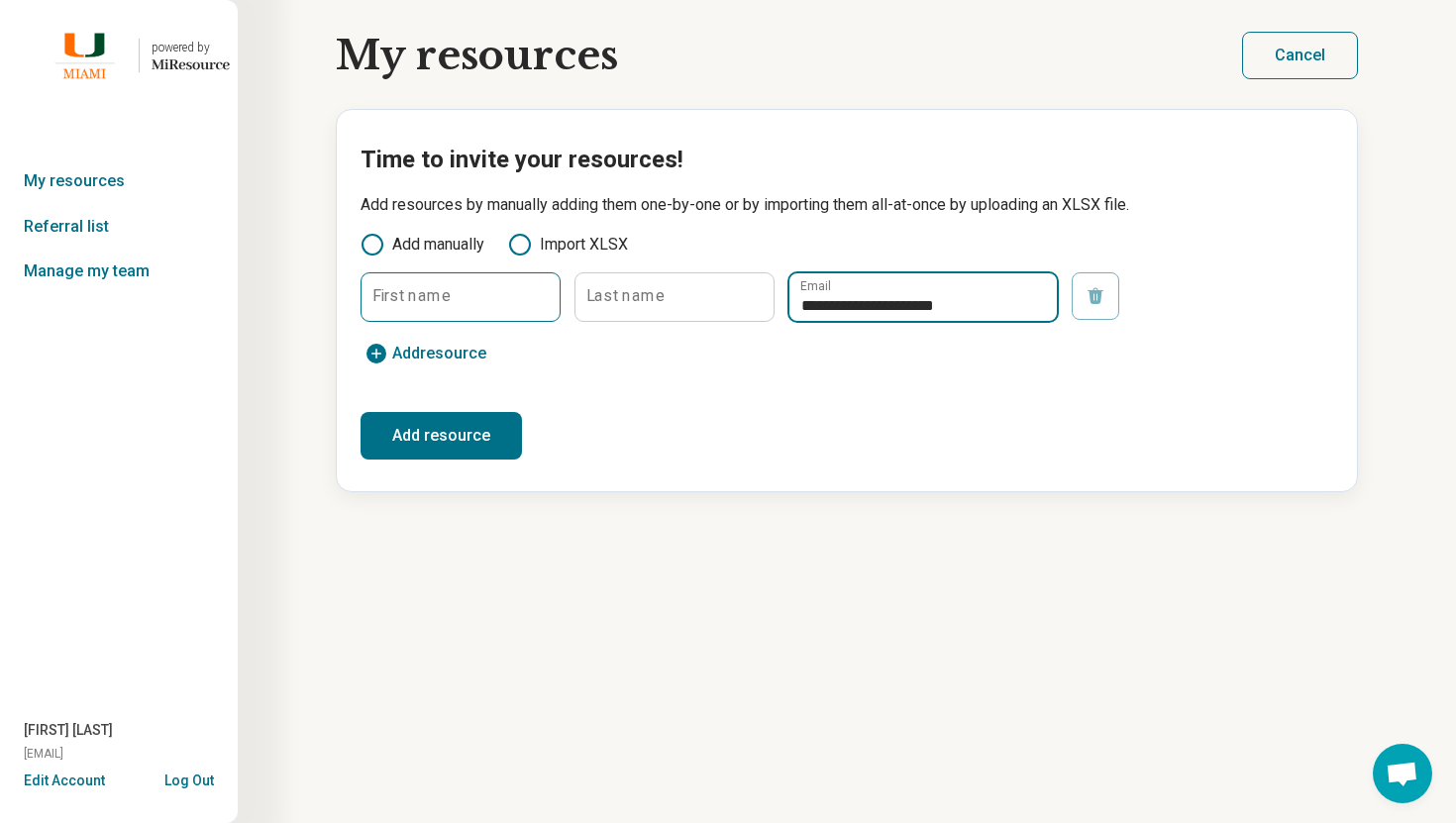 type on "**********" 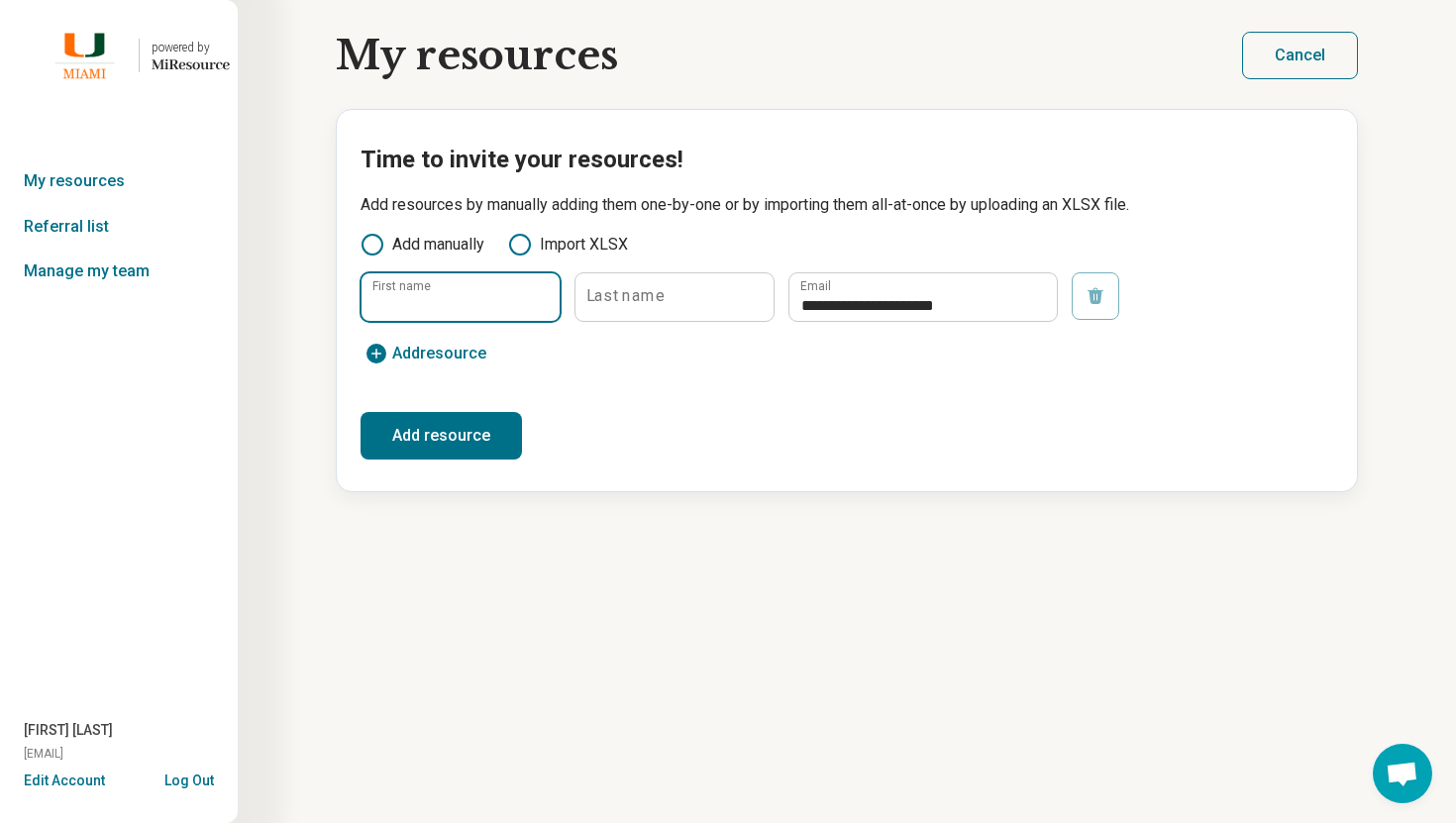 click on "First name" at bounding box center (461, 297) 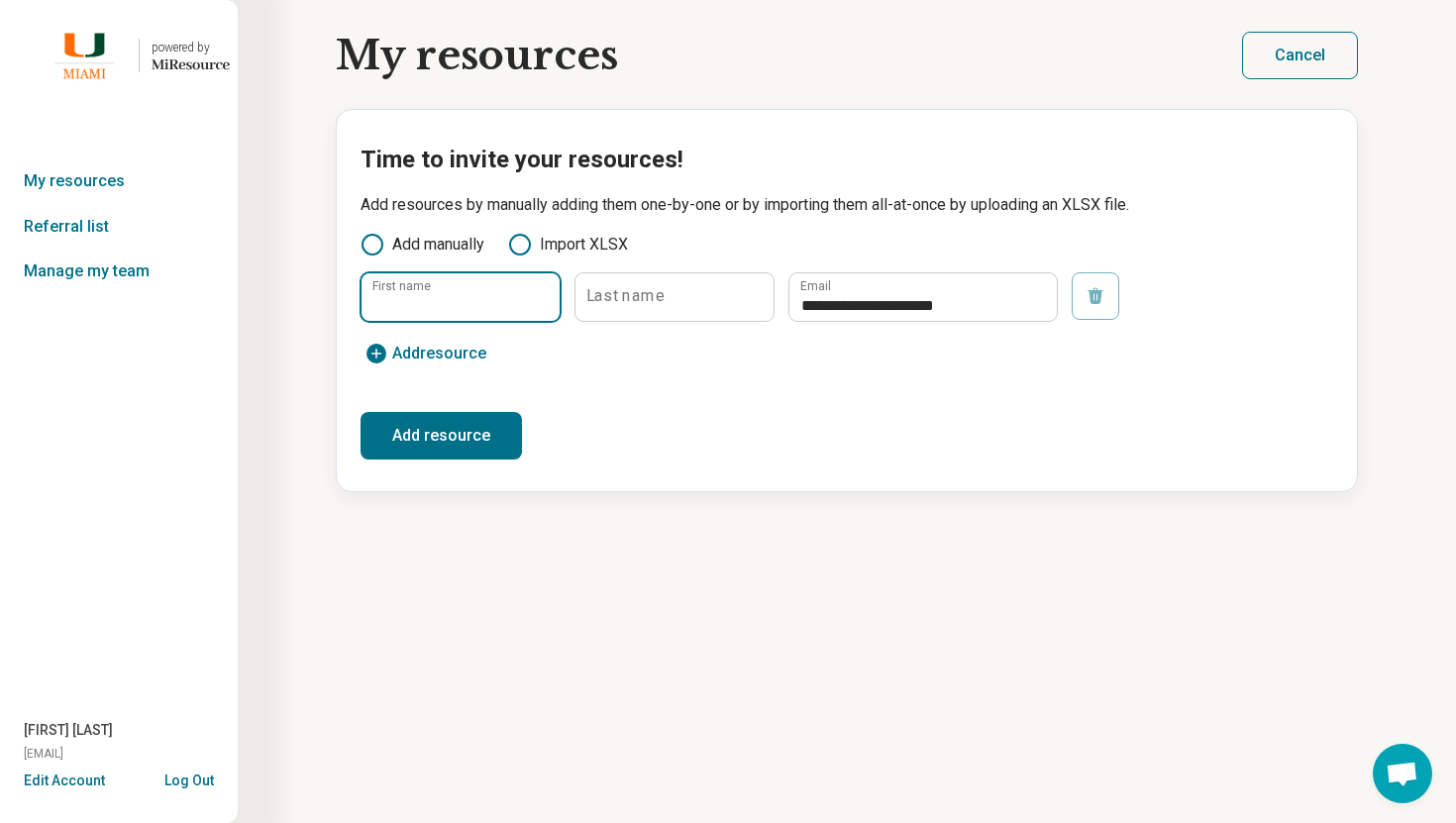 paste on "**********" 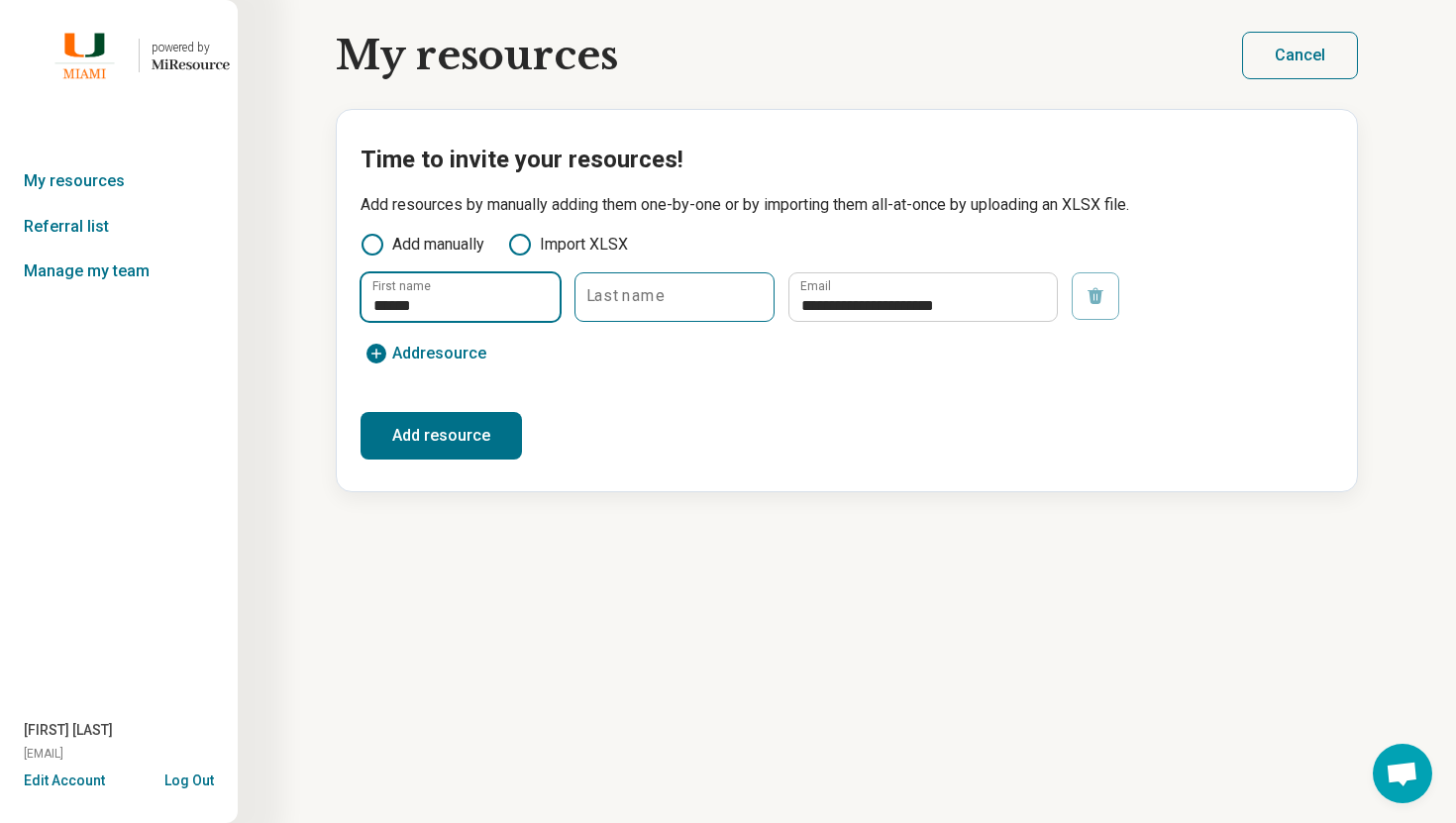 type on "******" 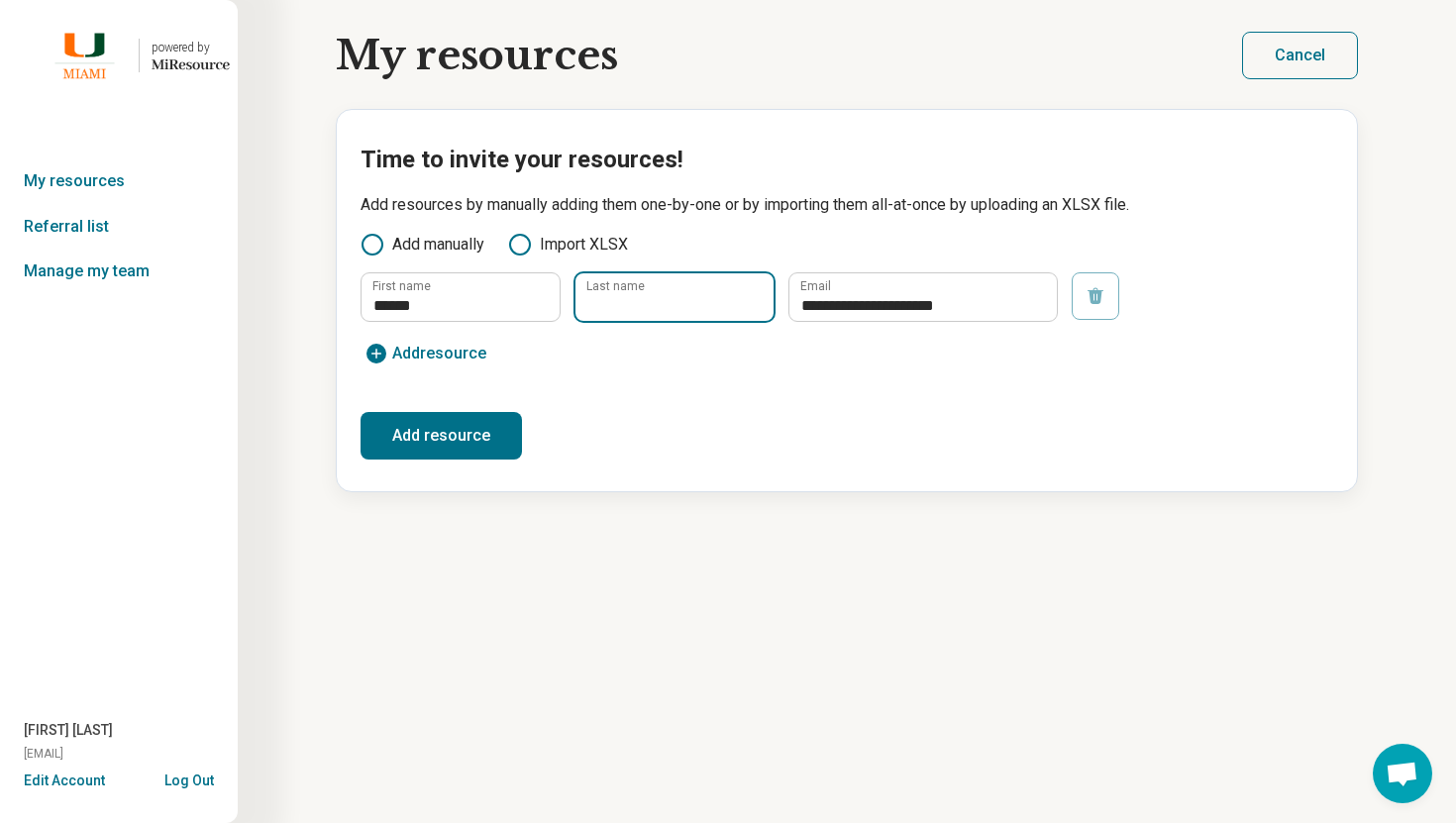 click on "Last name" at bounding box center (675, 297) 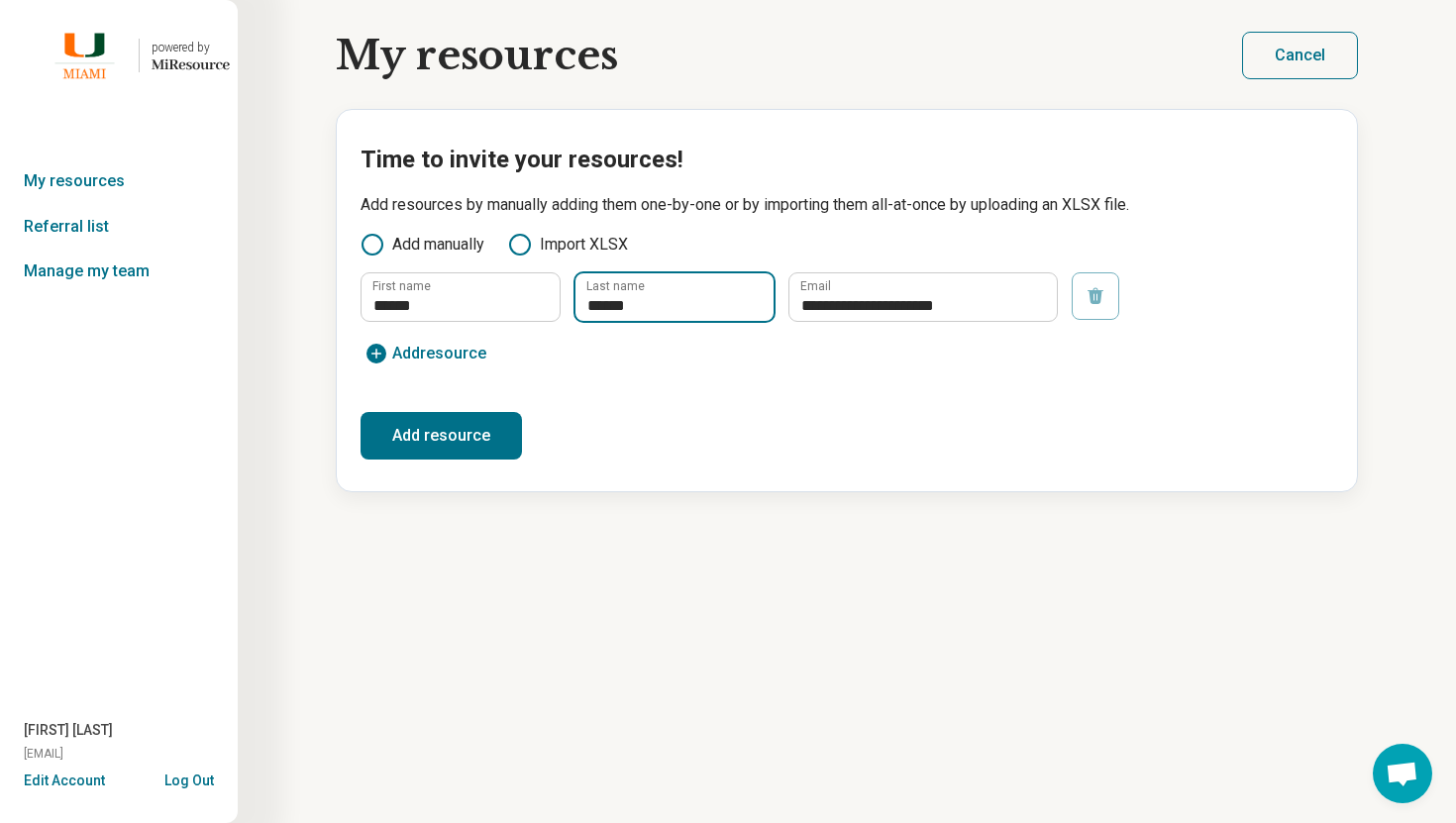 type on "******" 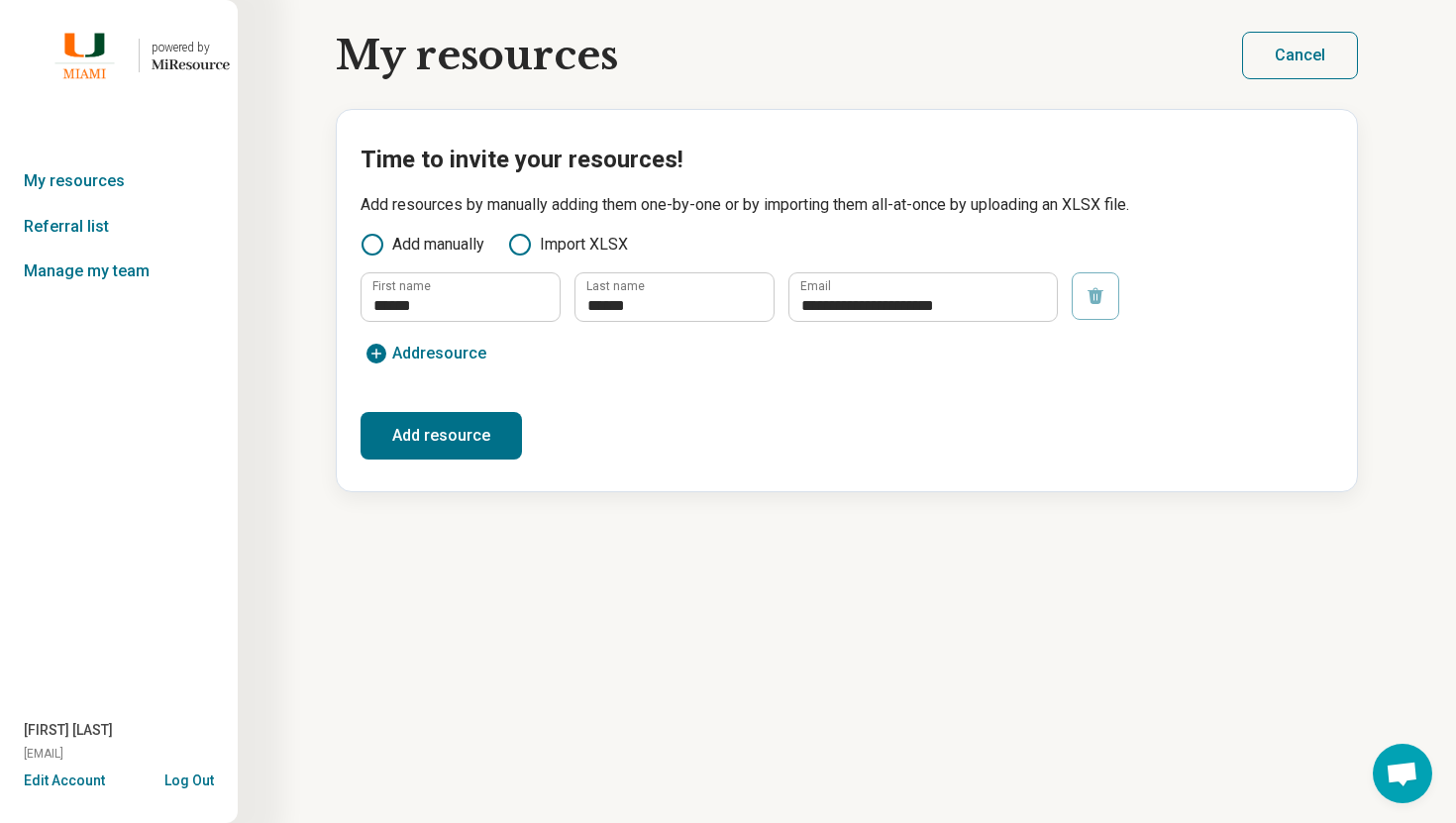 click on "Add manually Import XLSX" at bounding box center (847, 245) 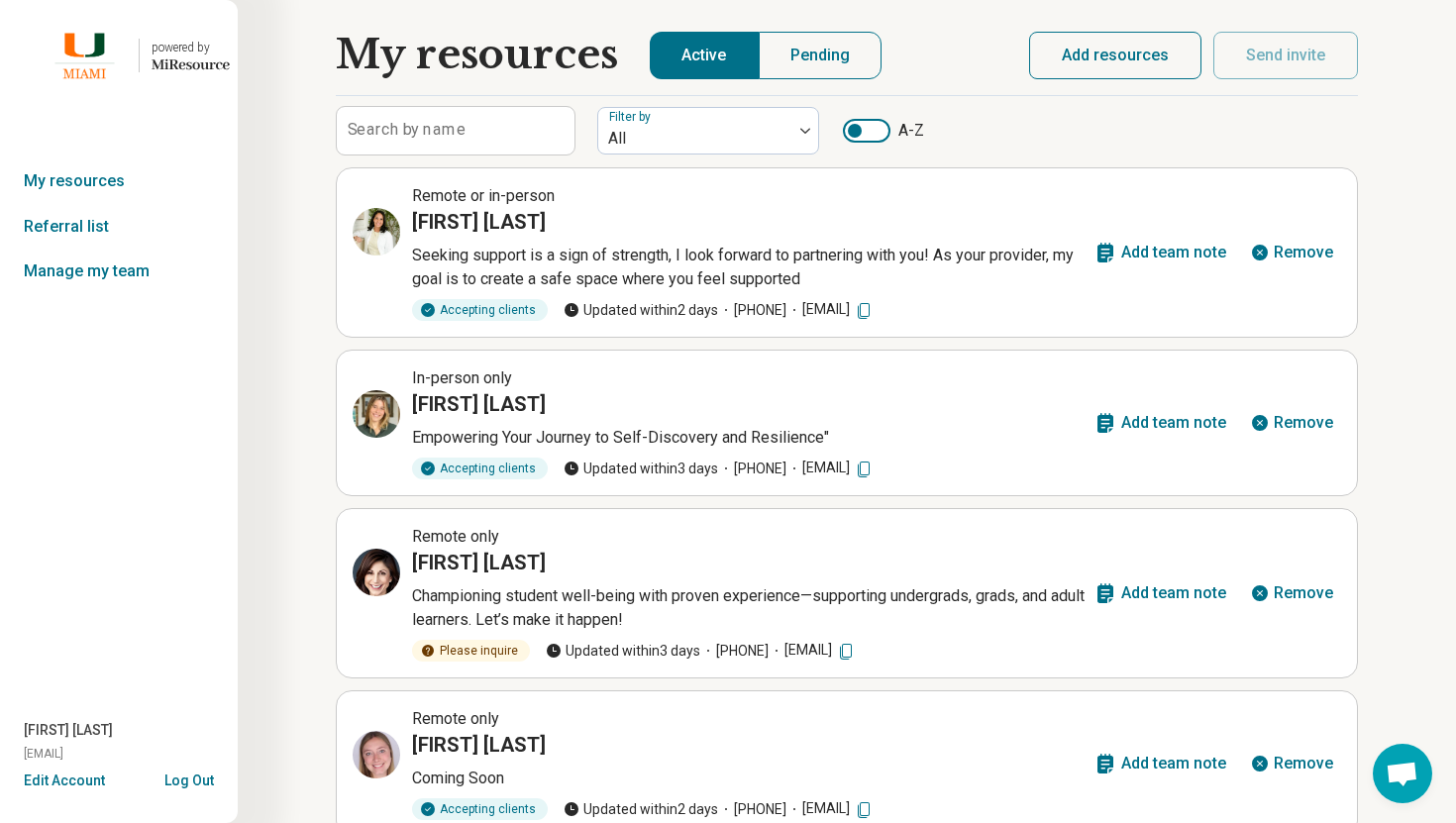 click on "Remove" at bounding box center (1292, 253) 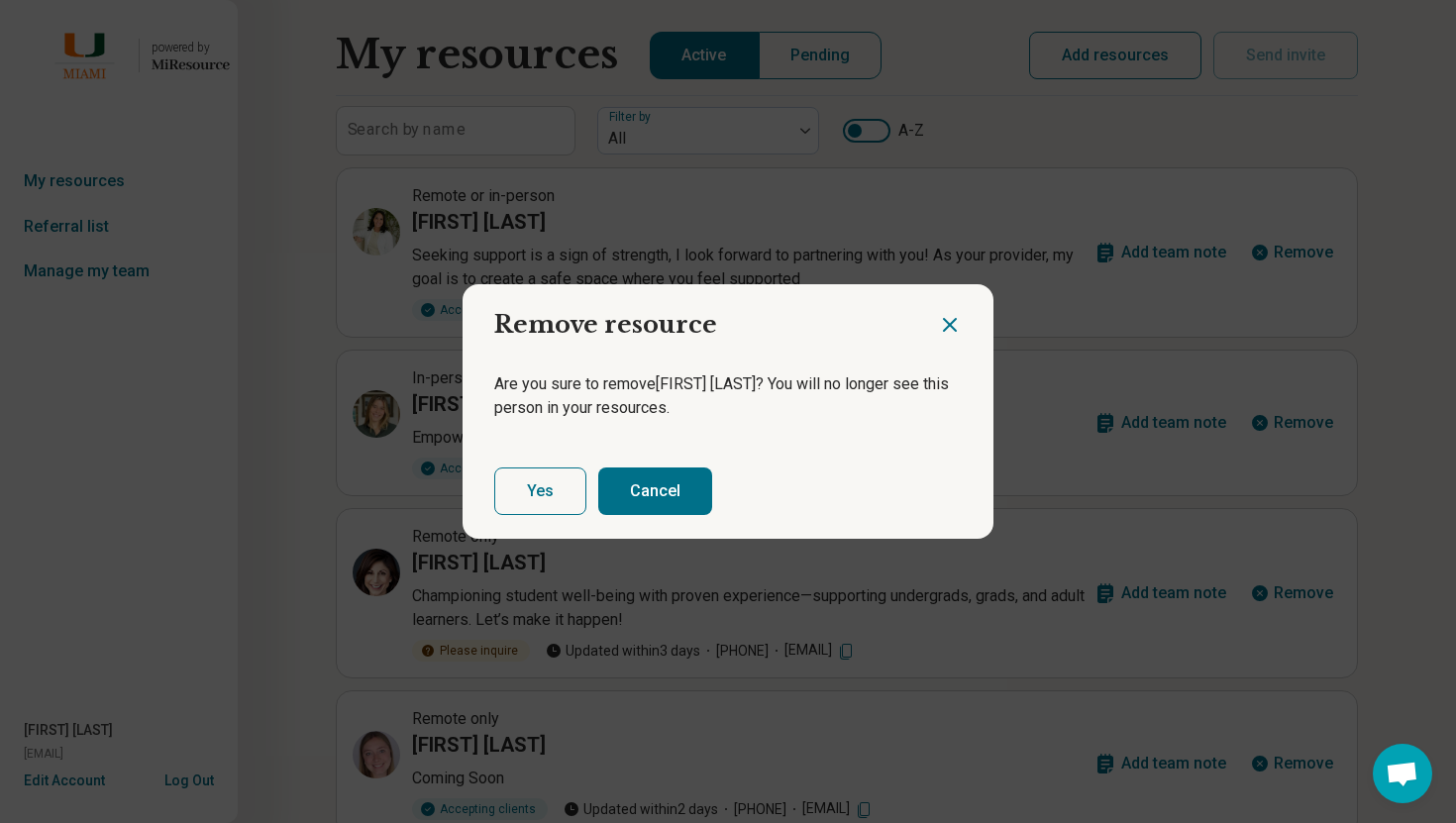 click on "Yes" at bounding box center (540, 491) 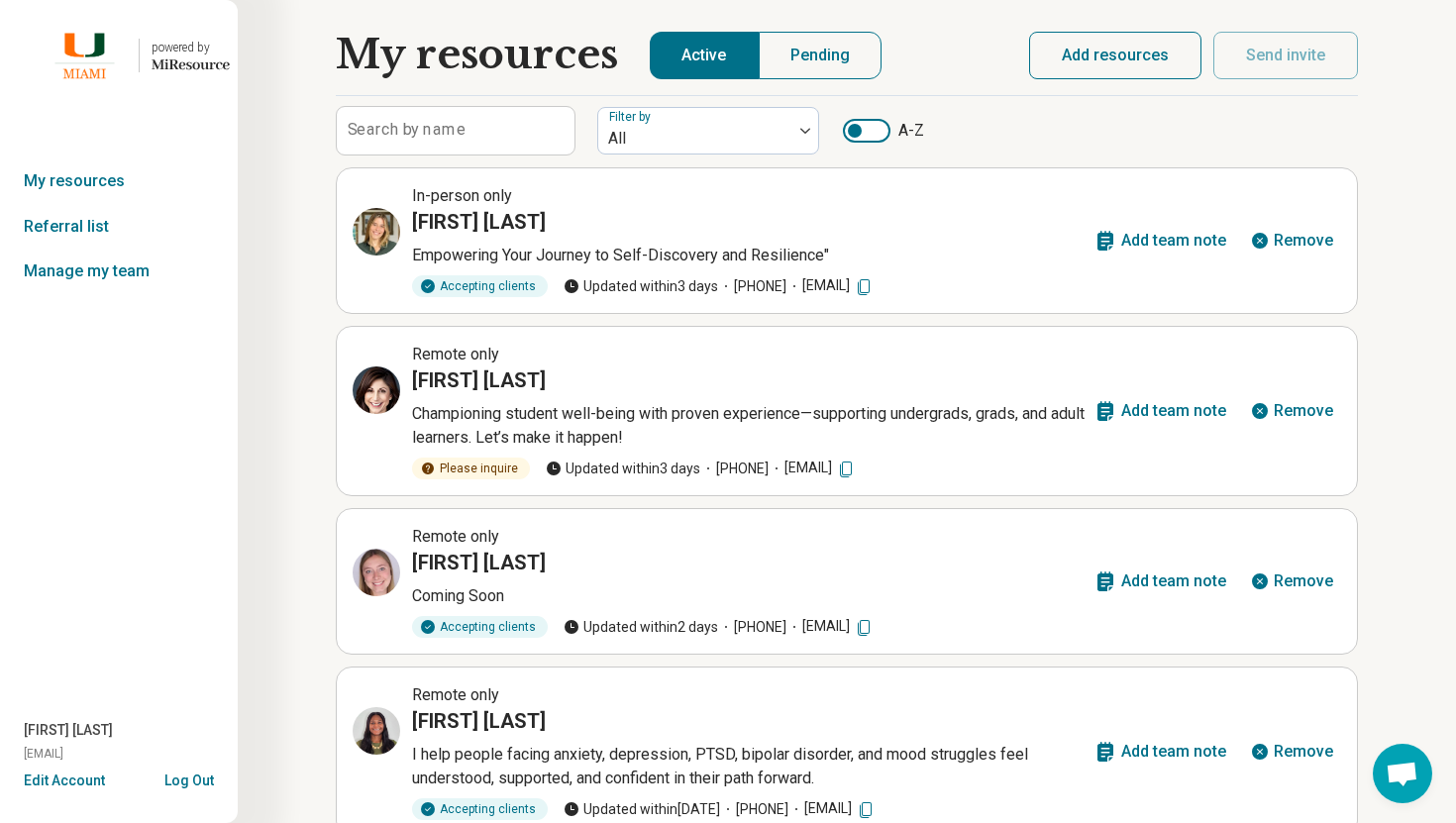 click on "Log Out" at bounding box center [189, 778] 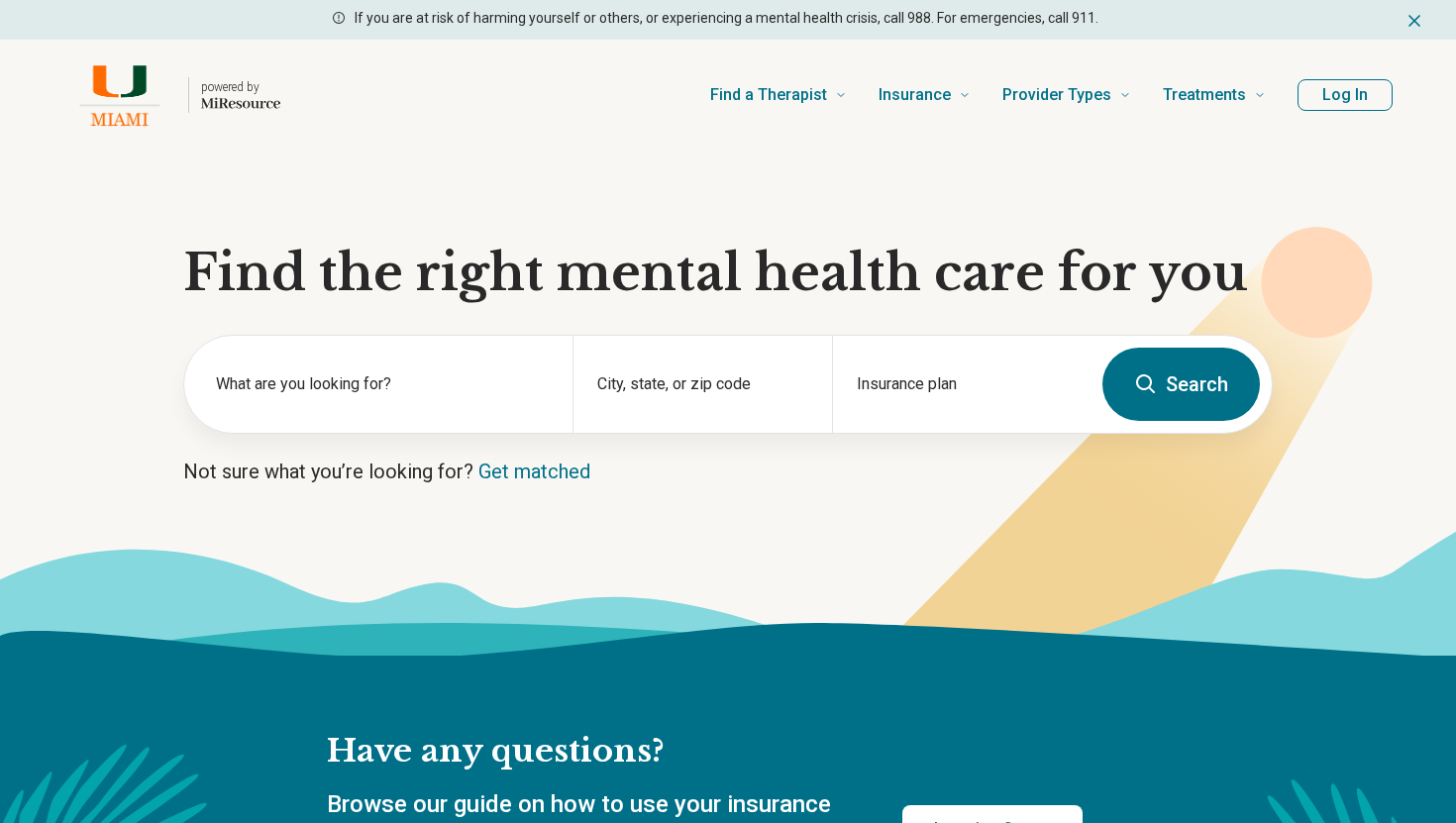scroll, scrollTop: 0, scrollLeft: 0, axis: both 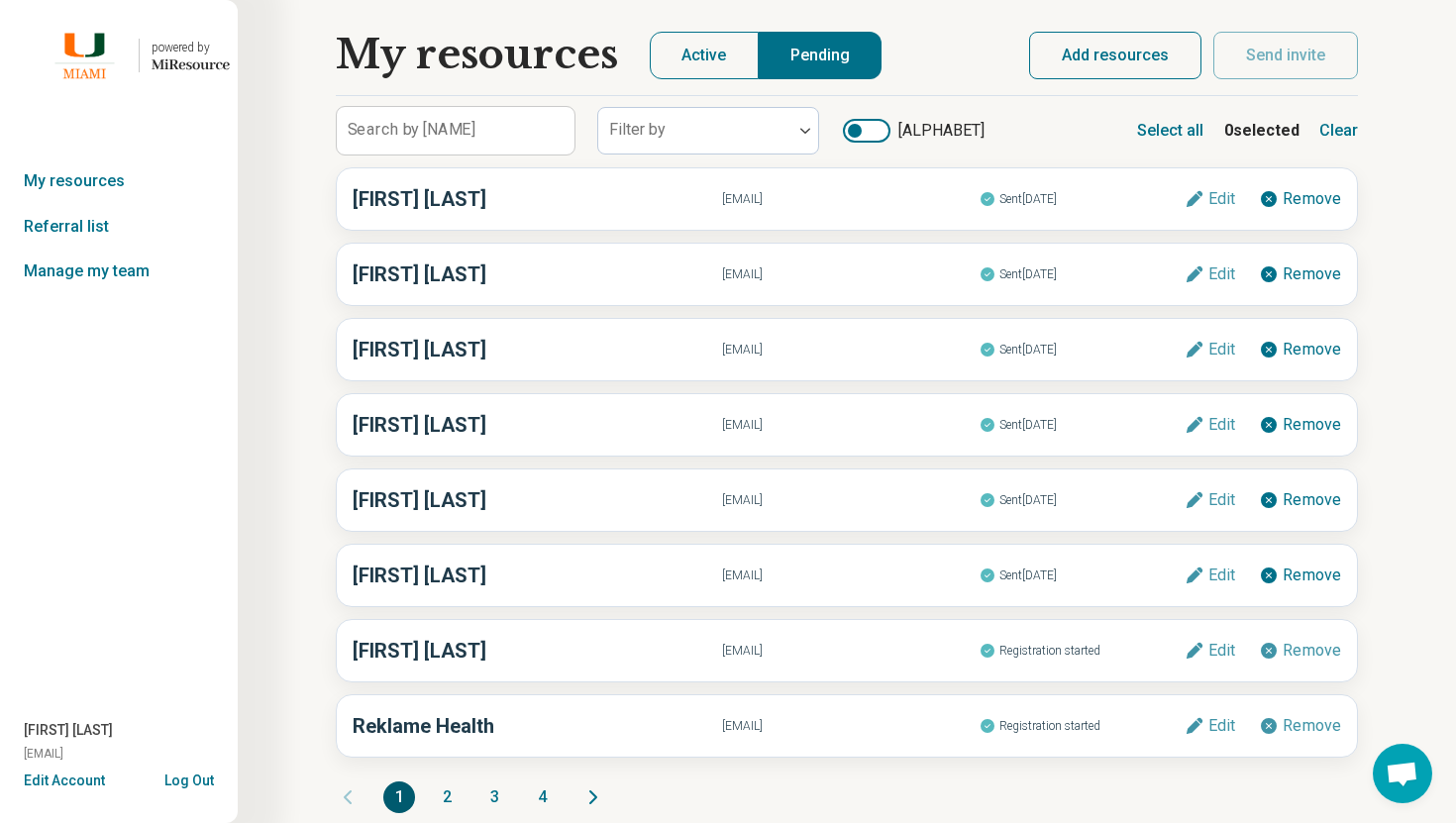 click on "Add resources" at bounding box center (1115, 55) 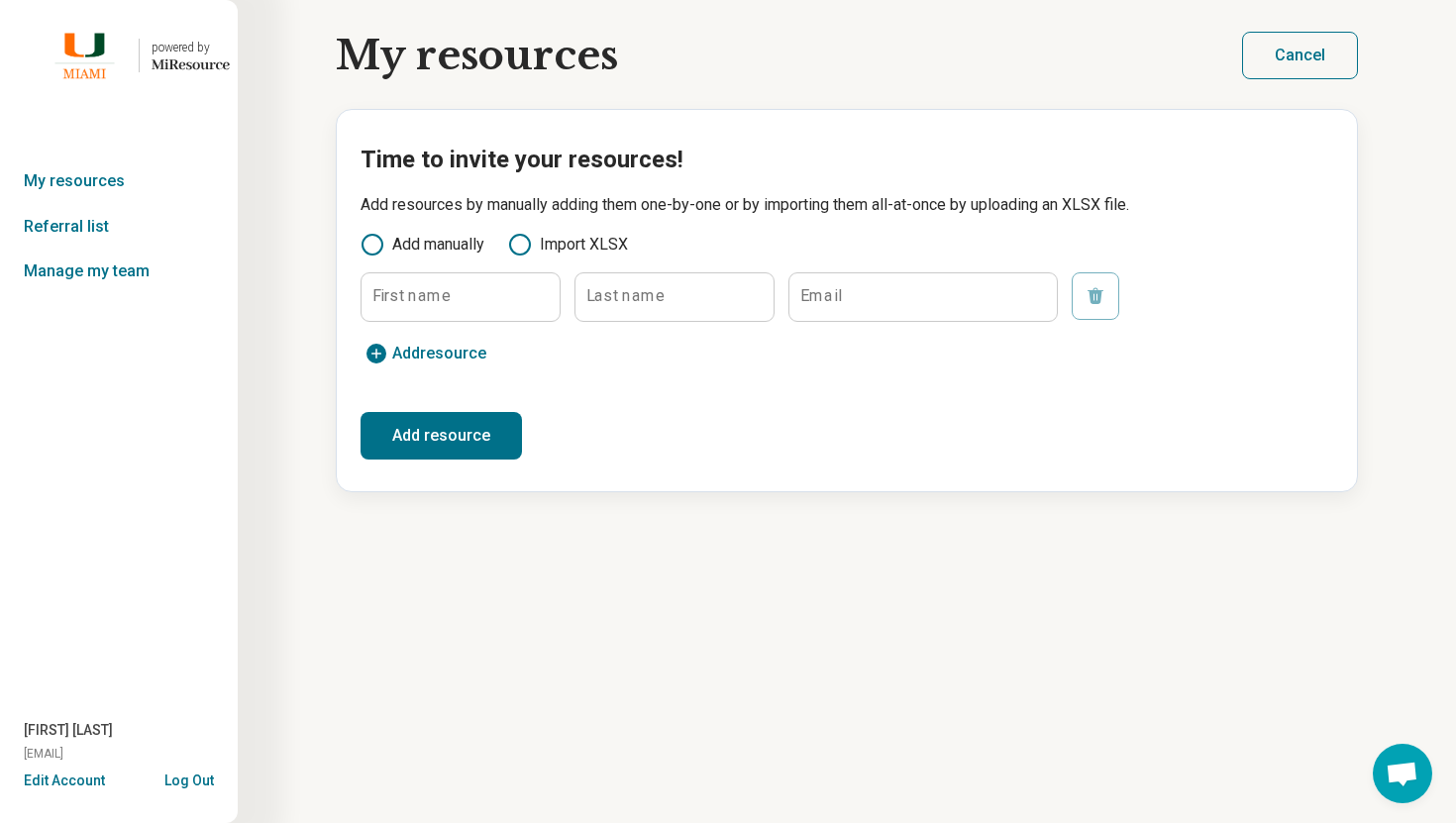 click on "Log Out" at bounding box center (189, 778) 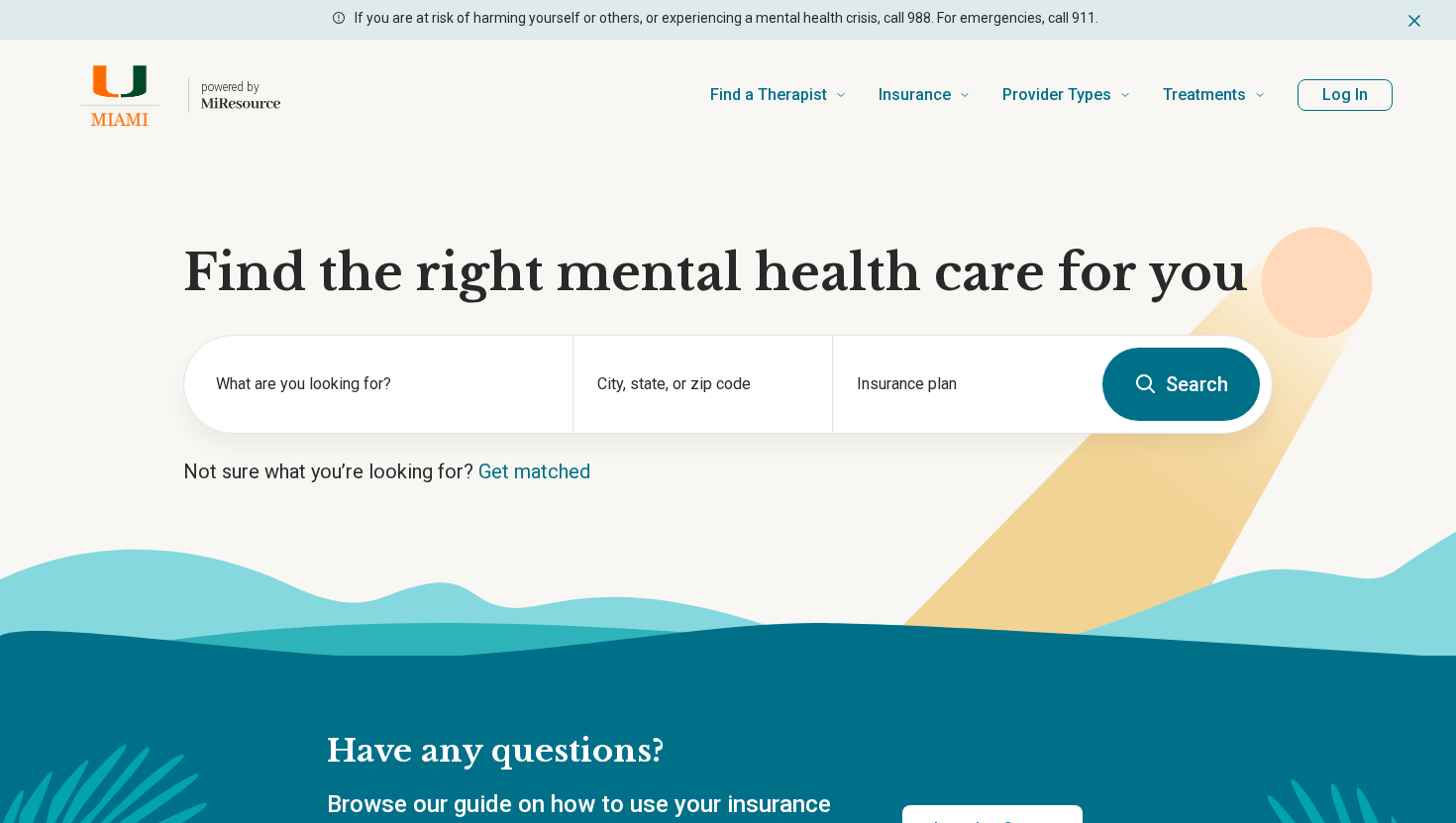 scroll, scrollTop: 0, scrollLeft: 0, axis: both 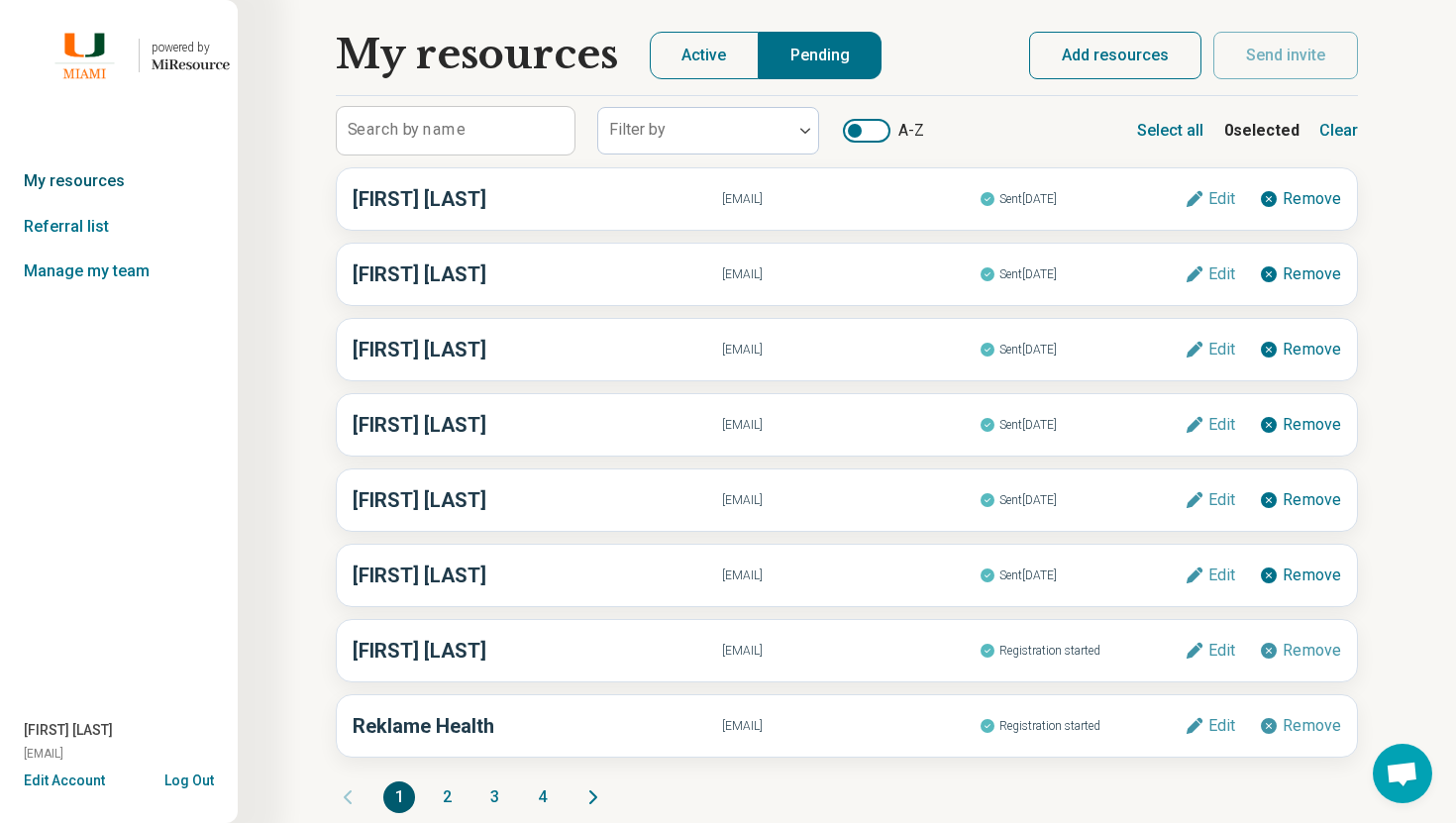 click on "My resources" at bounding box center (119, 181) 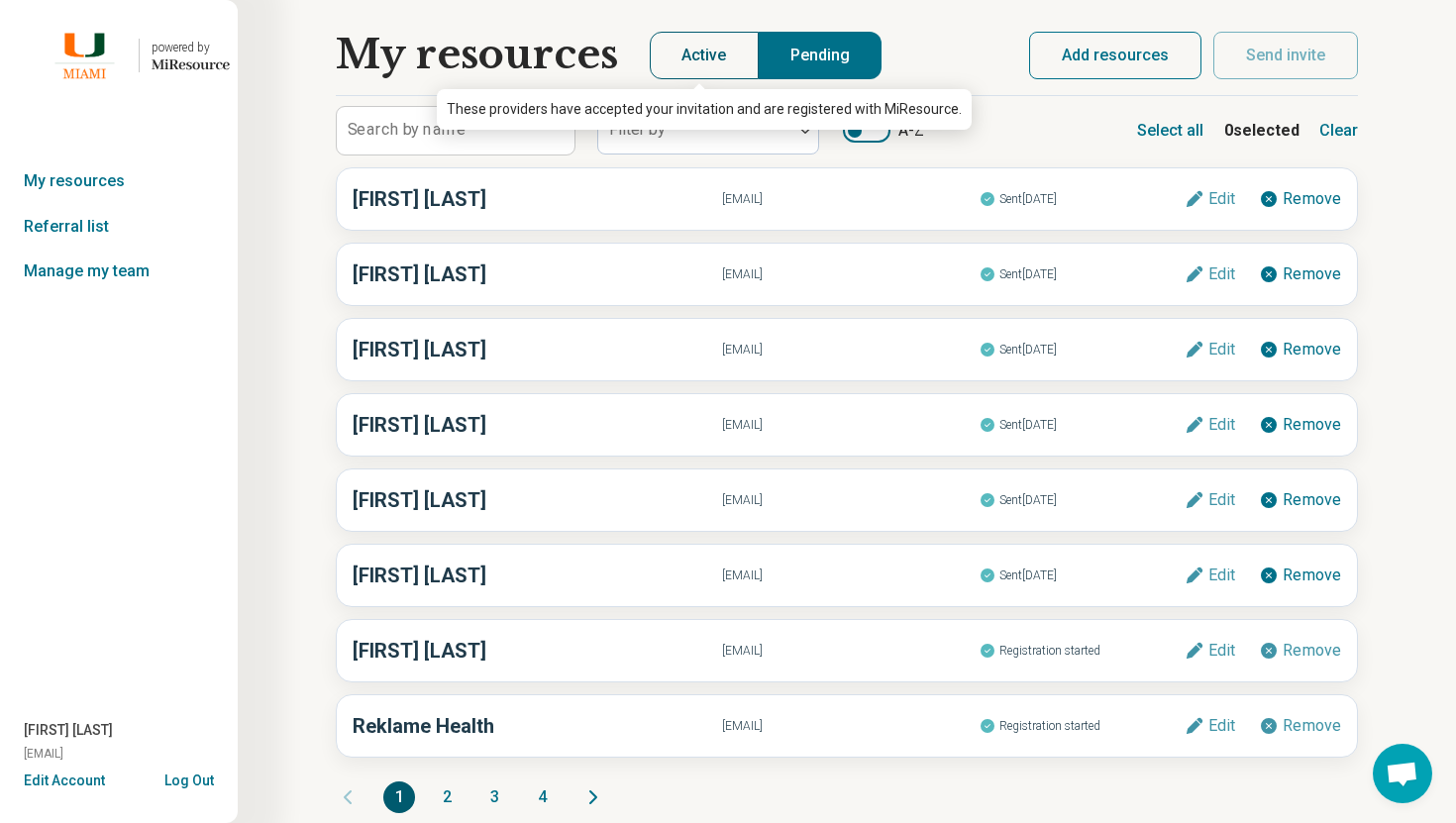 click on "Active" at bounding box center (704, 55) 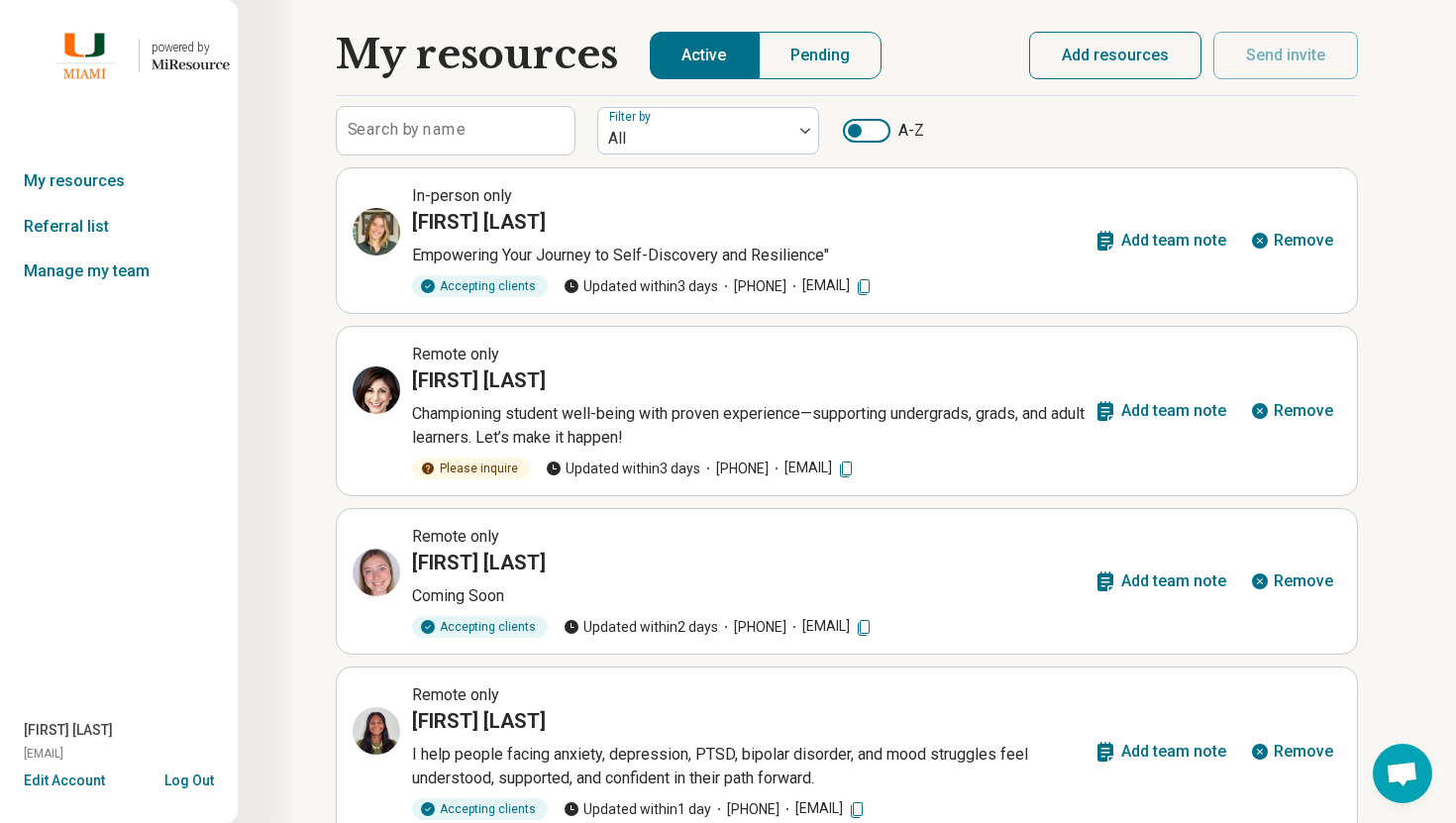 click on "My resources Active Pending Search by name Filter by All A-Z In-person only Rebecca Snyder Empowering Your Journey to Self-Discovery and Resilience" Accepting clients Updated within  3 days (914) 481-3312 rebecca@resiliencetherapygroup.com Add team note Remove Remote only Nicole Ovedia Championing student well-being with proven experience—supporting undergrads, grads, and adult learners. Let’s make it happen! Please inquire Updated within  3 days (561) 762-0027 niclcsw@comcast.net Add team note Remove Remote only Vilija Paulius Coming Soon Accepting clients Updated within  2 days (914) 481-3312 vilija@resiliencetherapygroup.com Add team note Remove Remote only Quilon Wise I help people facing anxiety, depression, PTSD, bipolar disorder, and mood struggles feel understood, supported, and confident in their path forward. Accepting clients Updated within  1 day (212) 203-1773 info@riviamind.com Add team note Remove Remote only Sage Rubinstein Accepting clients Updated within  6 days (305) 610-4801 Remove 1 2" at bounding box center (847, 802) 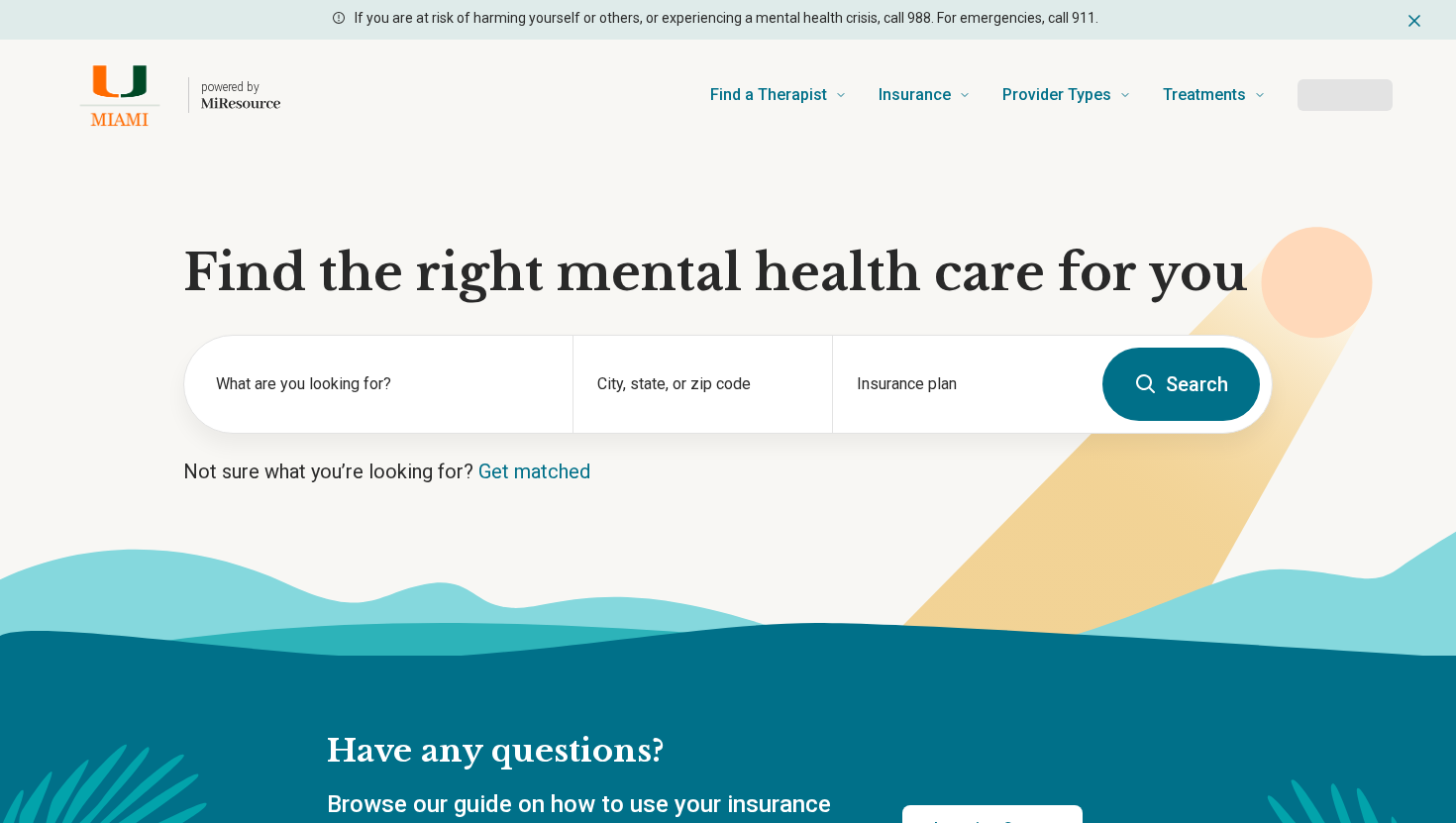 scroll, scrollTop: 0, scrollLeft: 0, axis: both 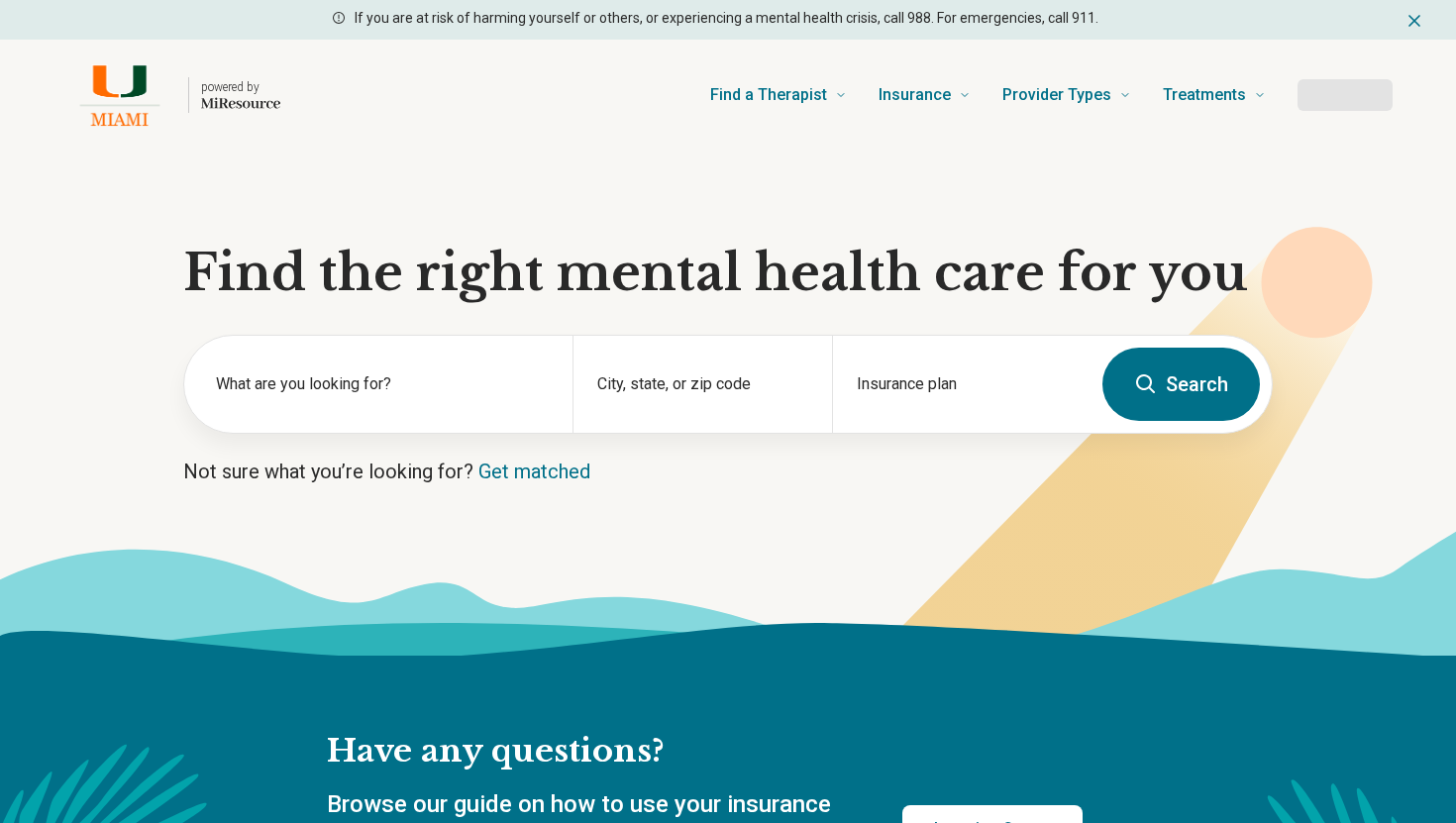type 